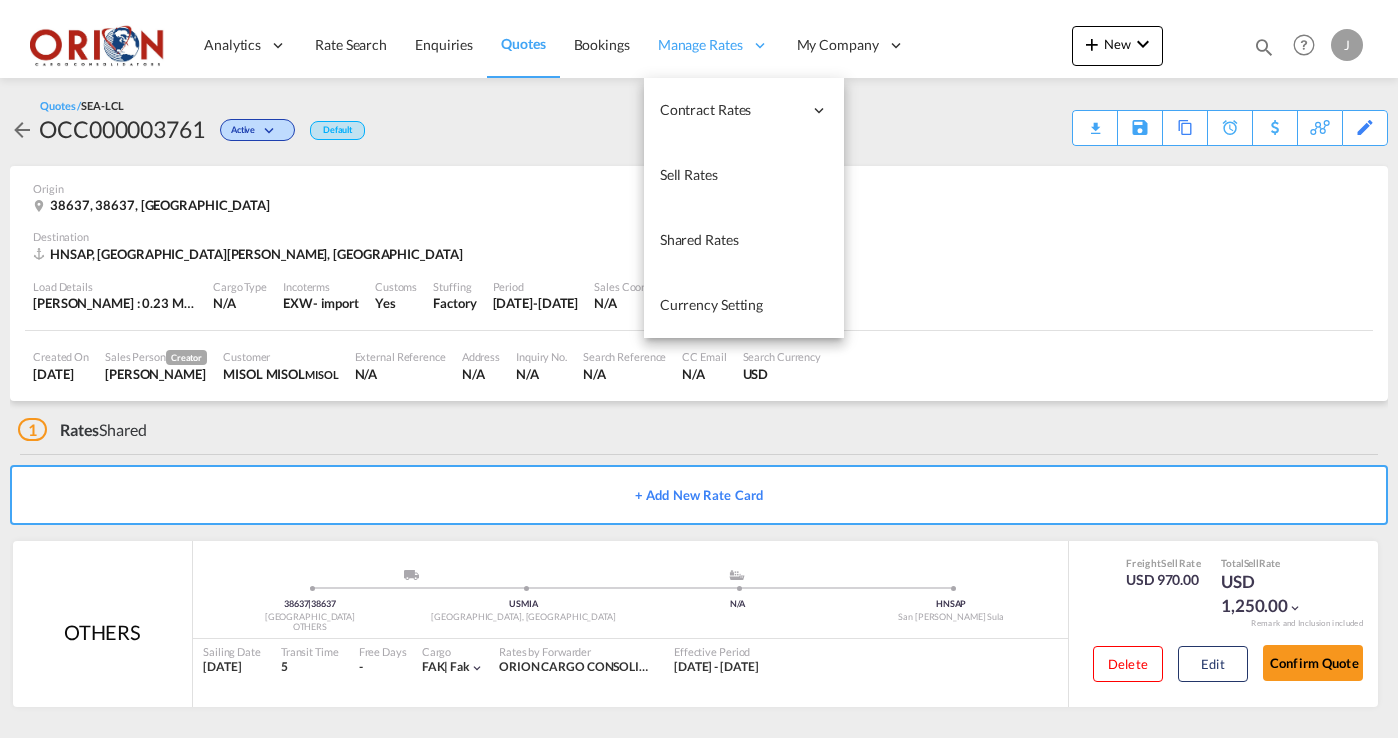 scroll, scrollTop: 0, scrollLeft: 0, axis: both 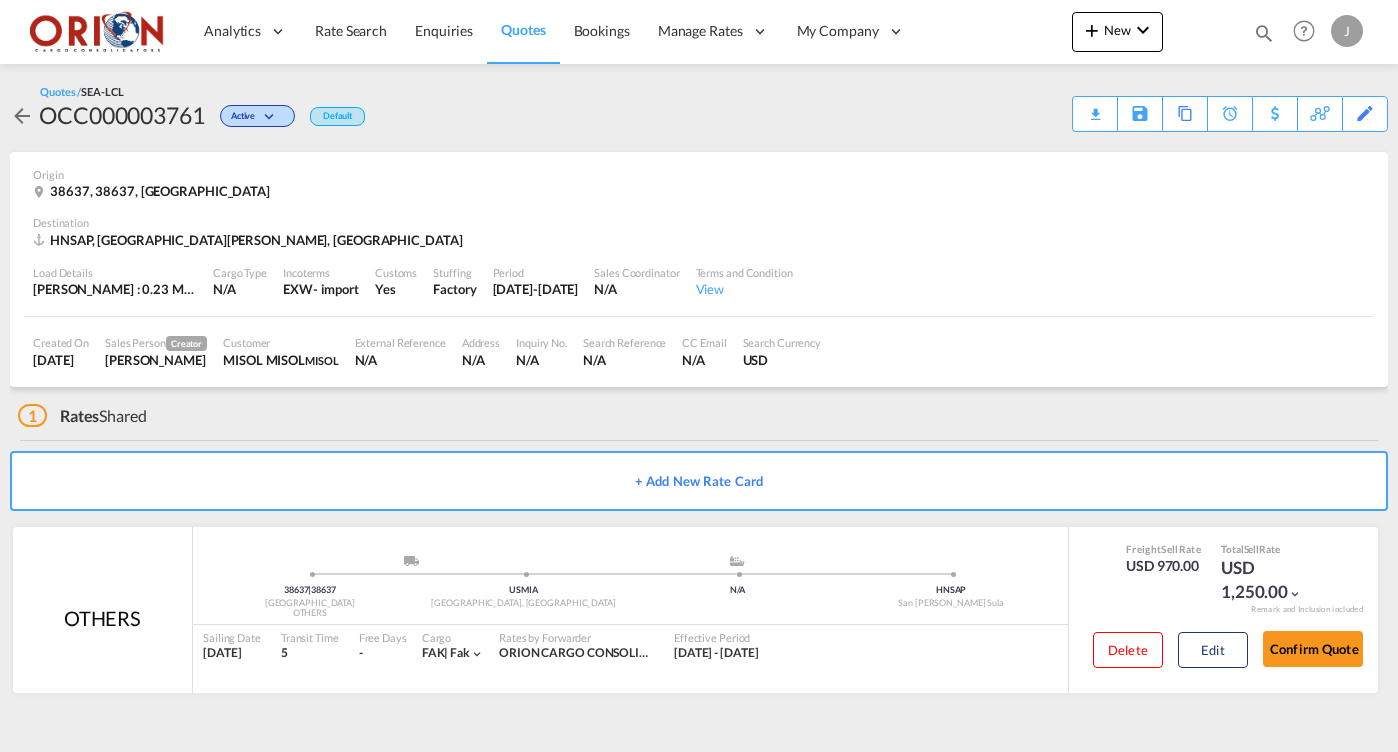 click on "Quotes" at bounding box center (523, 29) 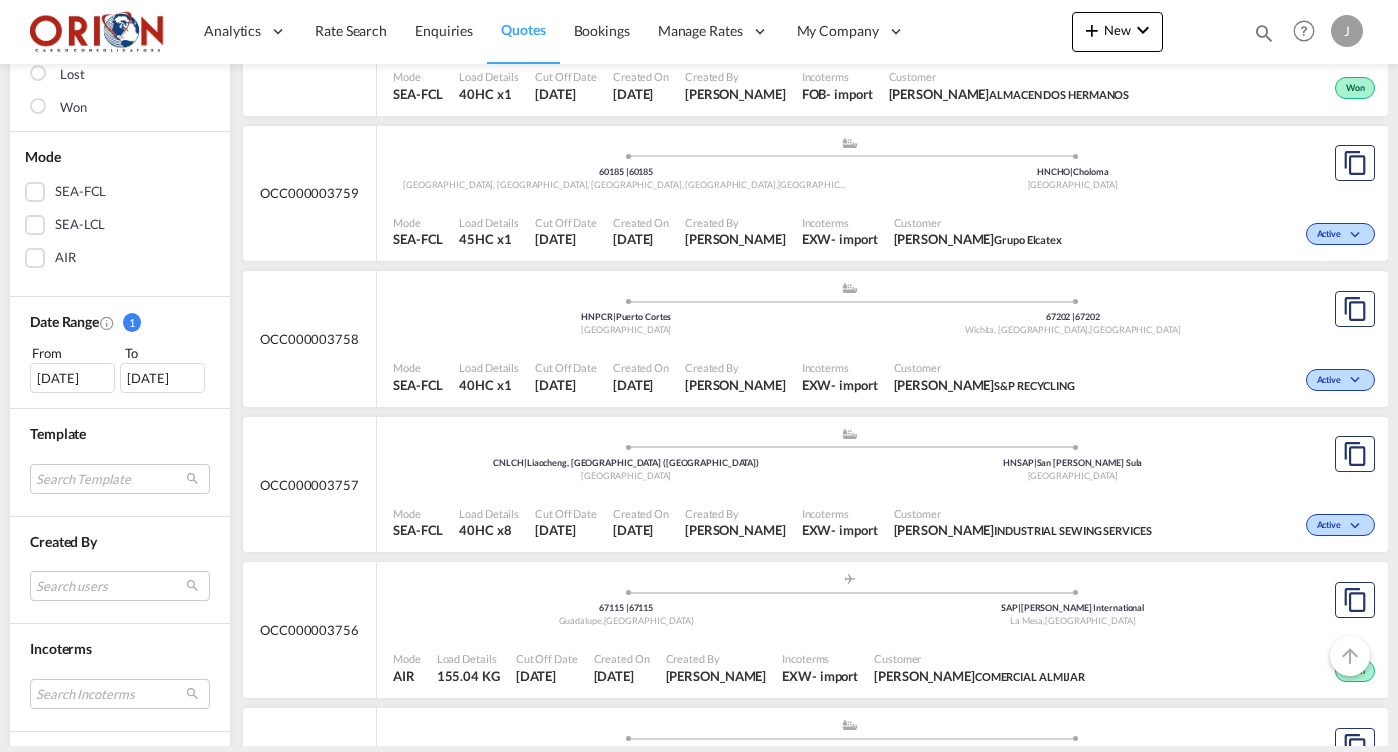 scroll, scrollTop: 270, scrollLeft: 0, axis: vertical 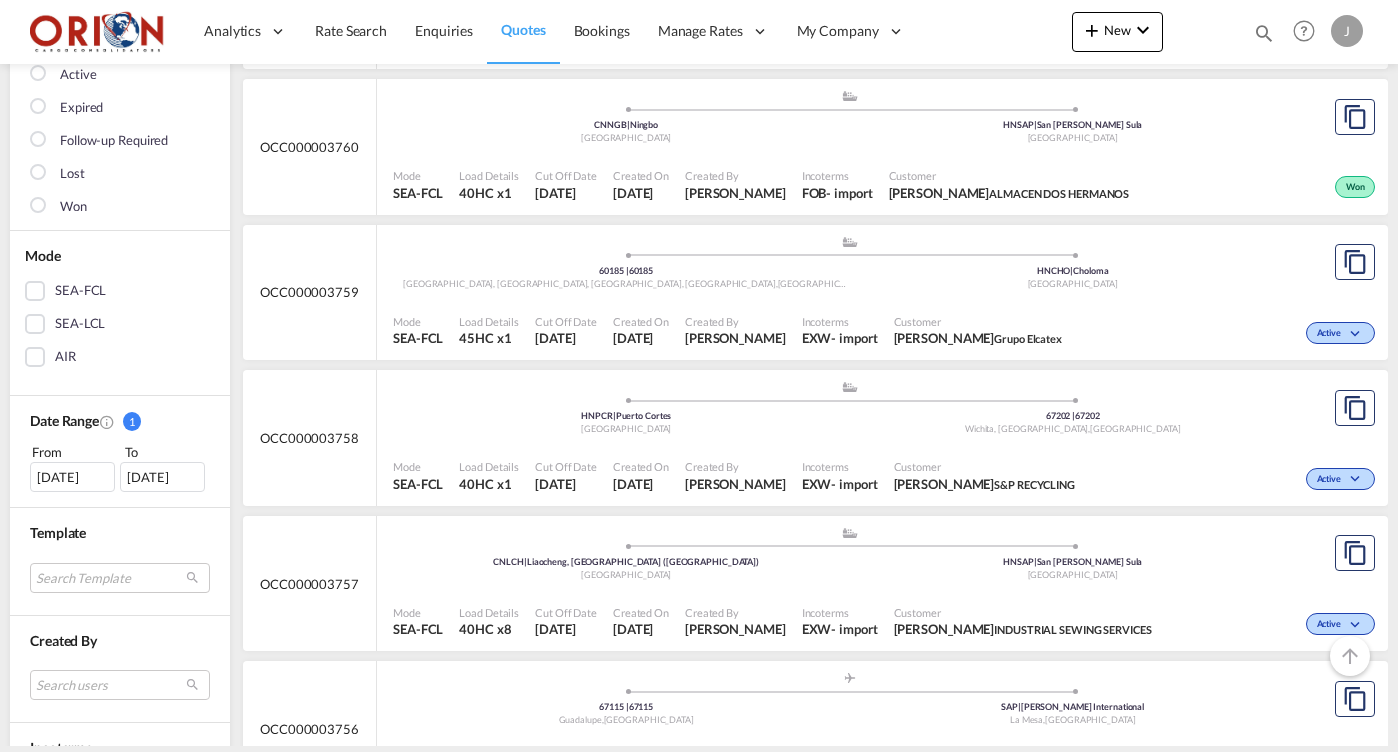 click on ".a{fill:#aaa8ad;} .a{fill:#aaa8ad;} HNPCR  |  [GEOGRAPHIC_DATA][PERSON_NAME]
|
67202 [GEOGRAPHIC_DATA], [GEOGRAPHIC_DATA]  ,  [GEOGRAPHIC_DATA]
Mode
SEA-FCL
Load Details
40HC x1
Cut Off Date
[DATE] Created On   [DATE]
Created By
[PERSON_NAME] Incoterms   EXW - import Customer
[PERSON_NAME]
S&P RECYCLING
Active" at bounding box center [882, 438] 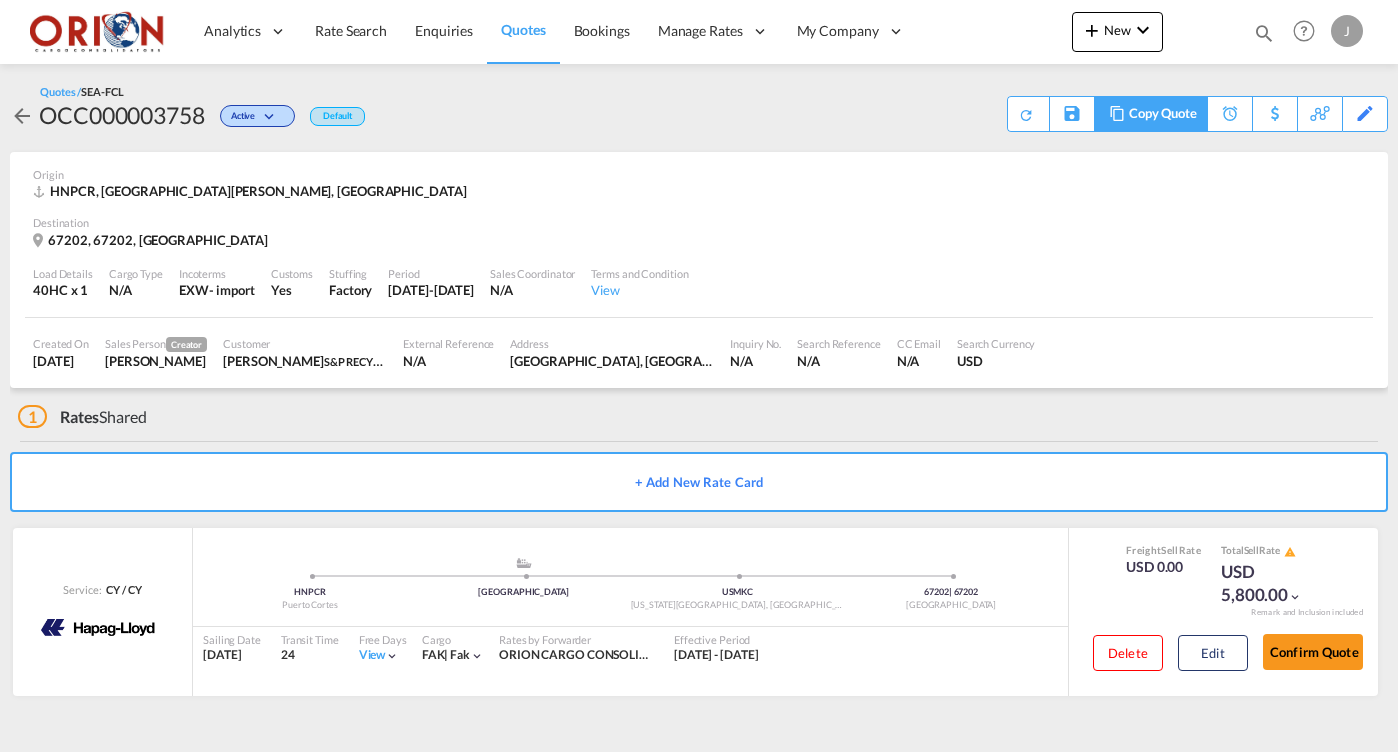 click on "Copy Quote" at bounding box center [1163, 114] 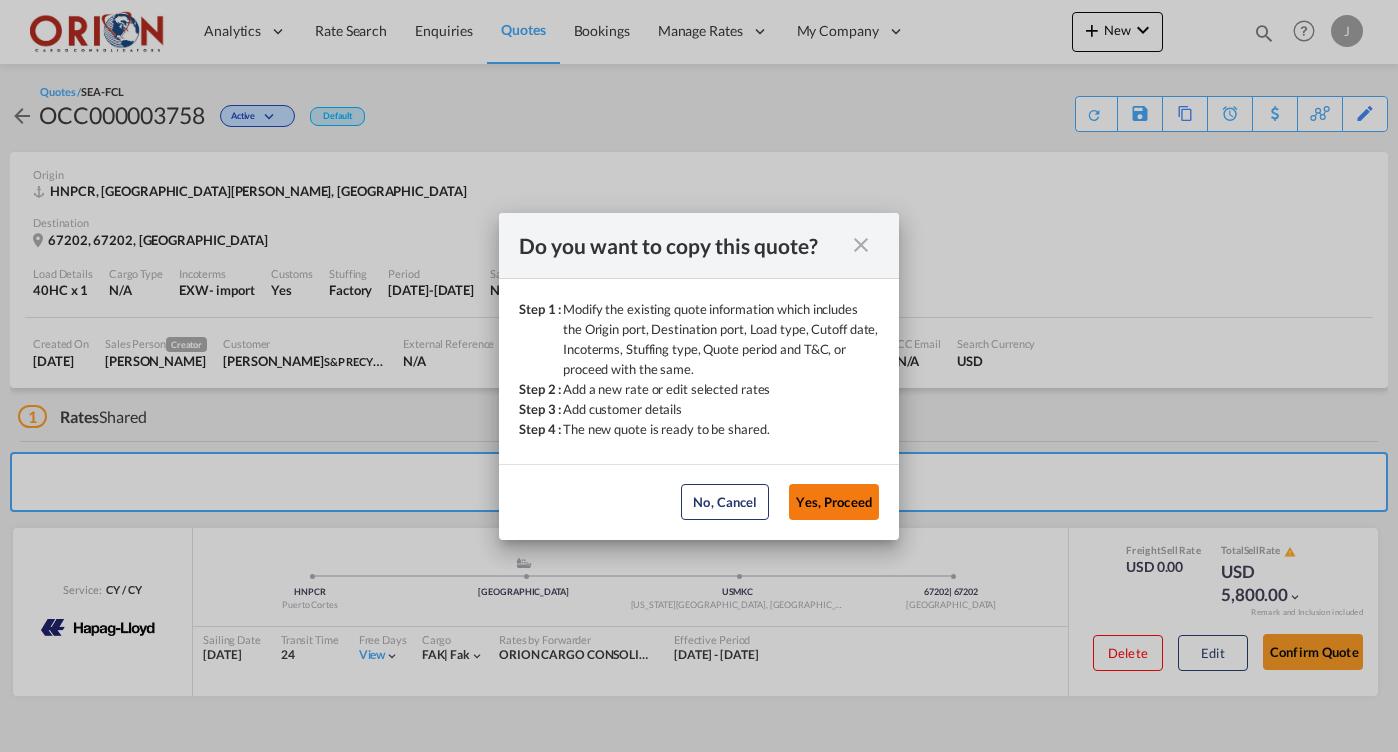 click on "Yes, Proceed" 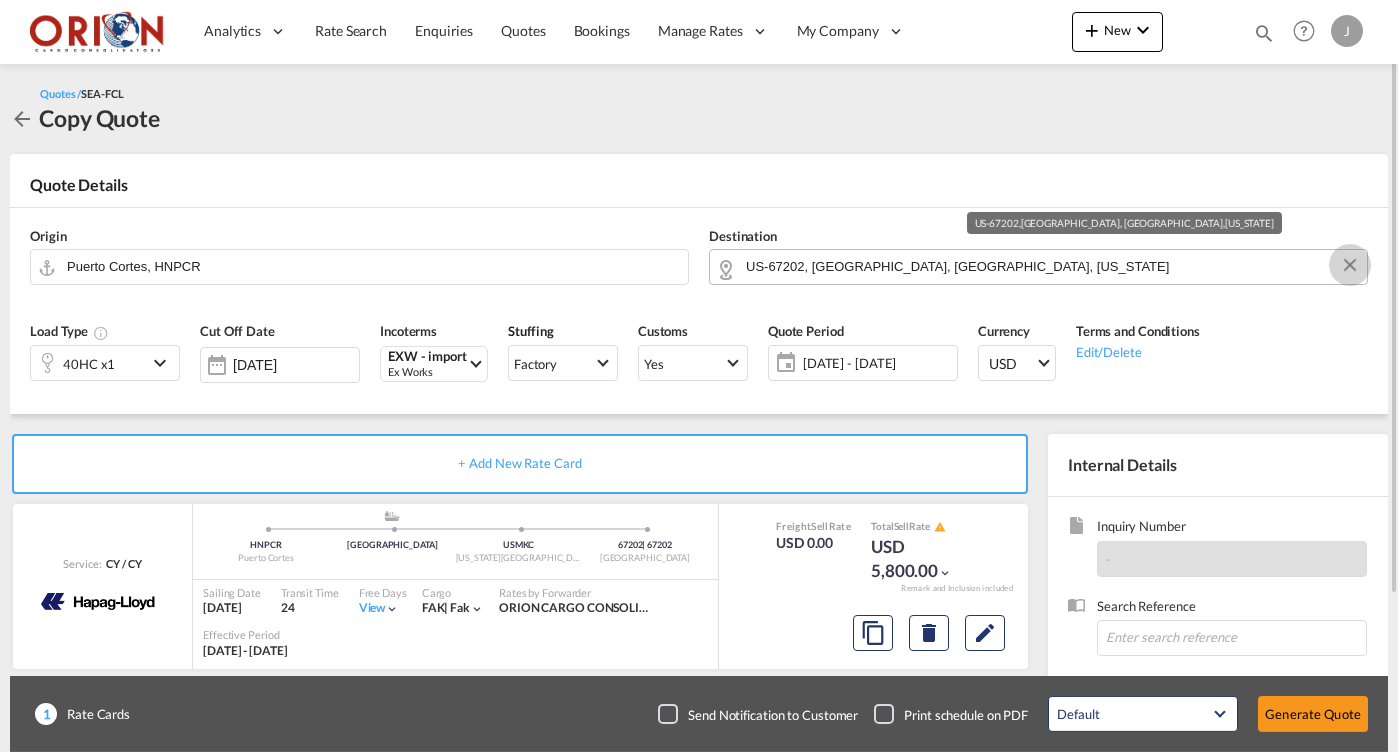 click at bounding box center (1350, 265) 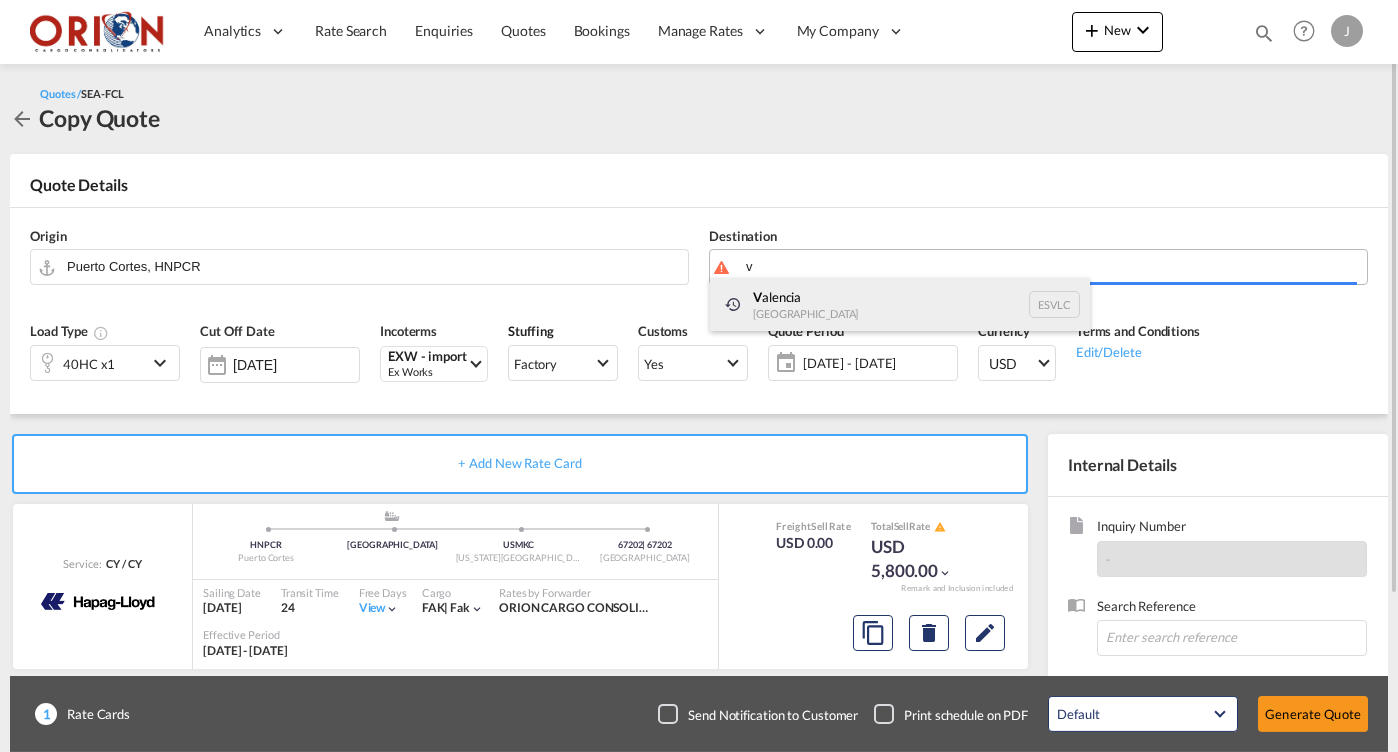 click on "V alencia
[GEOGRAPHIC_DATA]
ESVLC" at bounding box center (900, 305) 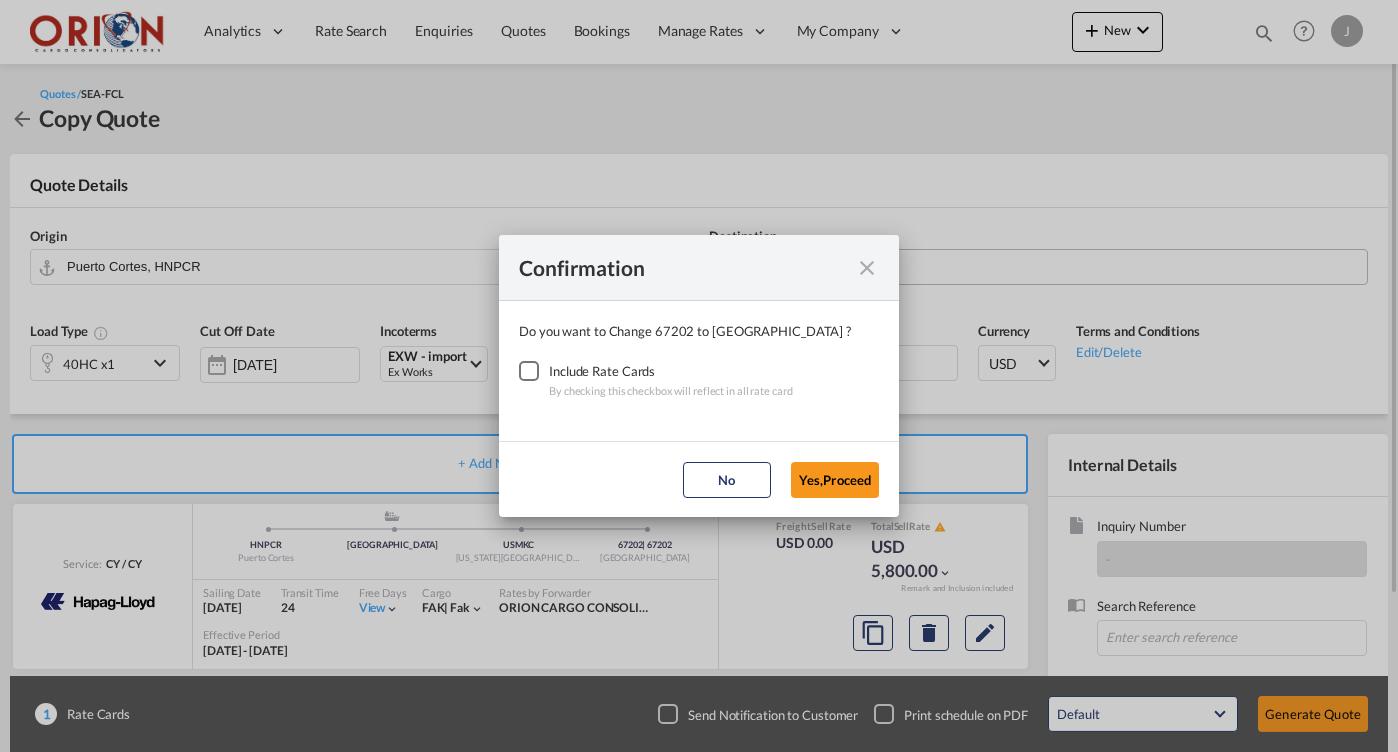 click at bounding box center [867, 268] 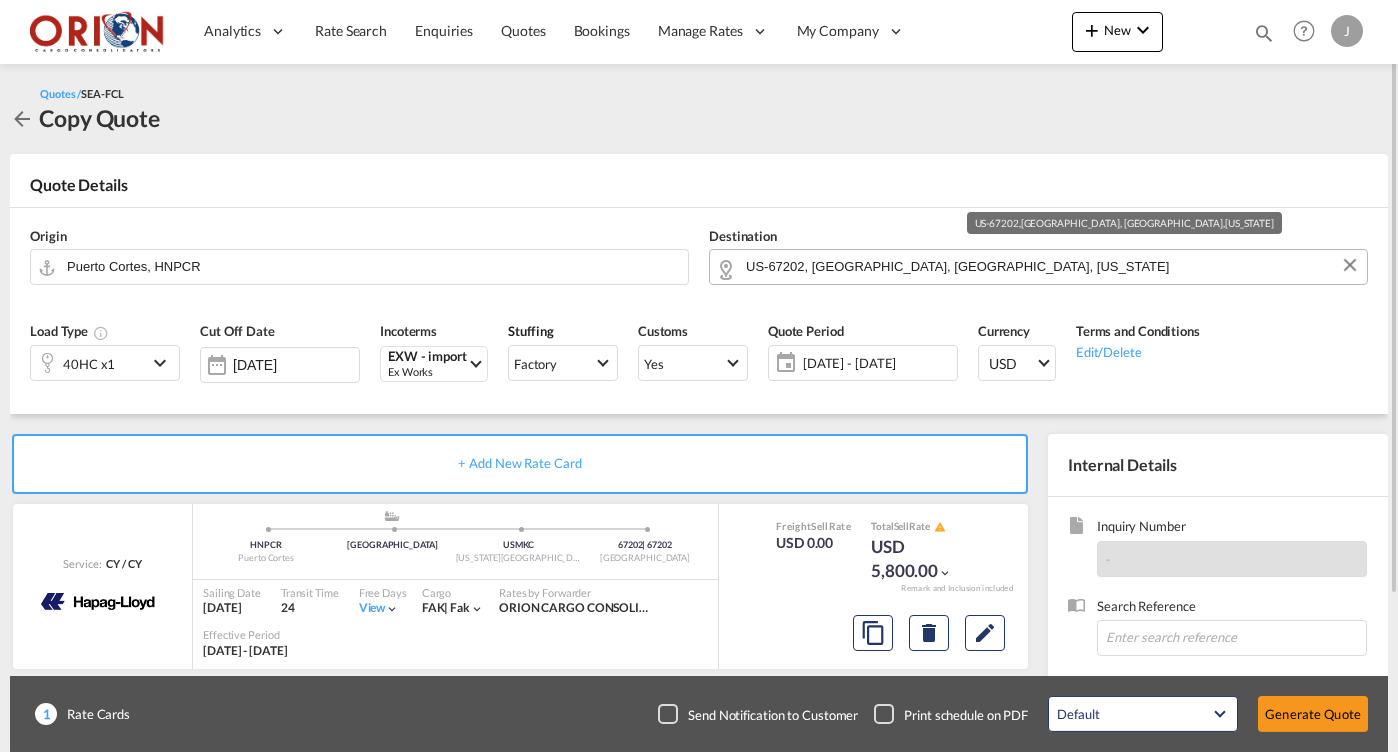 click on "US-67202, [GEOGRAPHIC_DATA], [GEOGRAPHIC_DATA], [US_STATE]" at bounding box center [1051, 266] 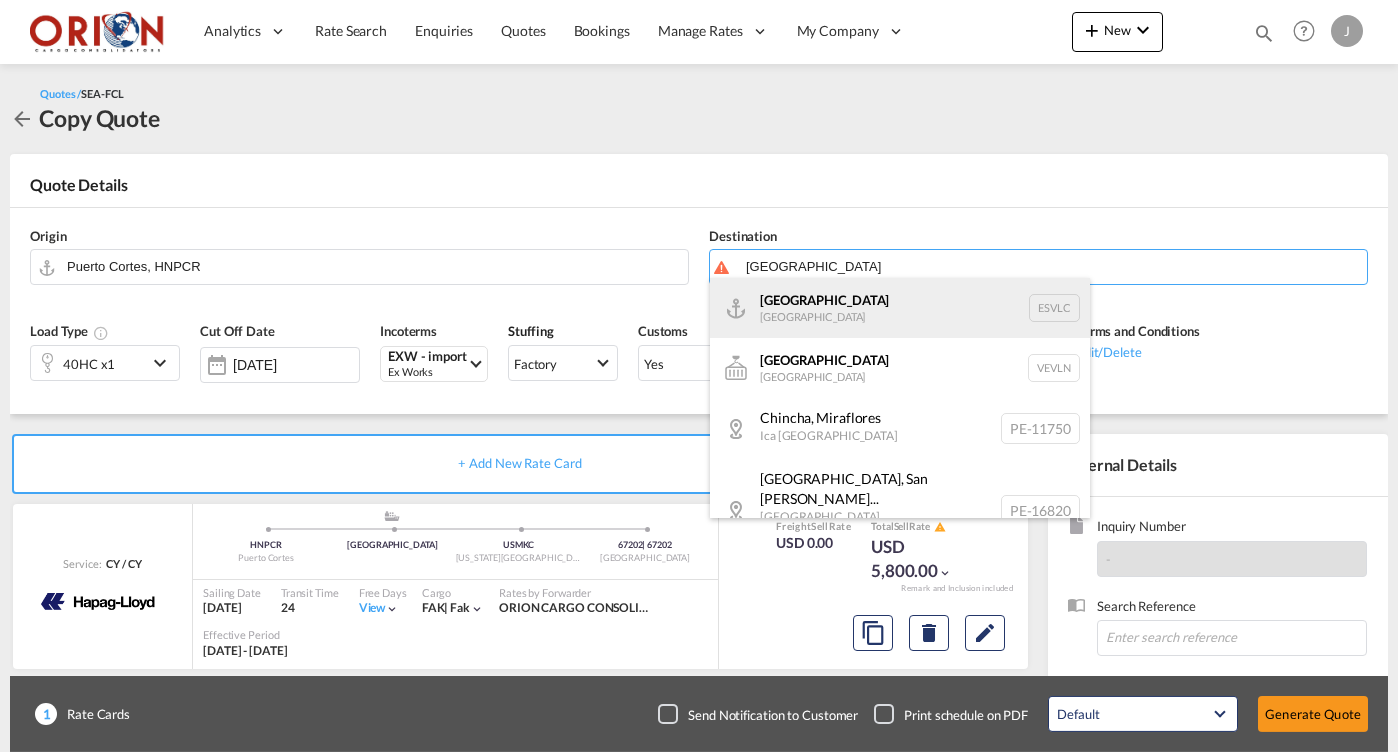click on "[GEOGRAPHIC_DATA]
[GEOGRAPHIC_DATA]
ESVLC" at bounding box center [900, 308] 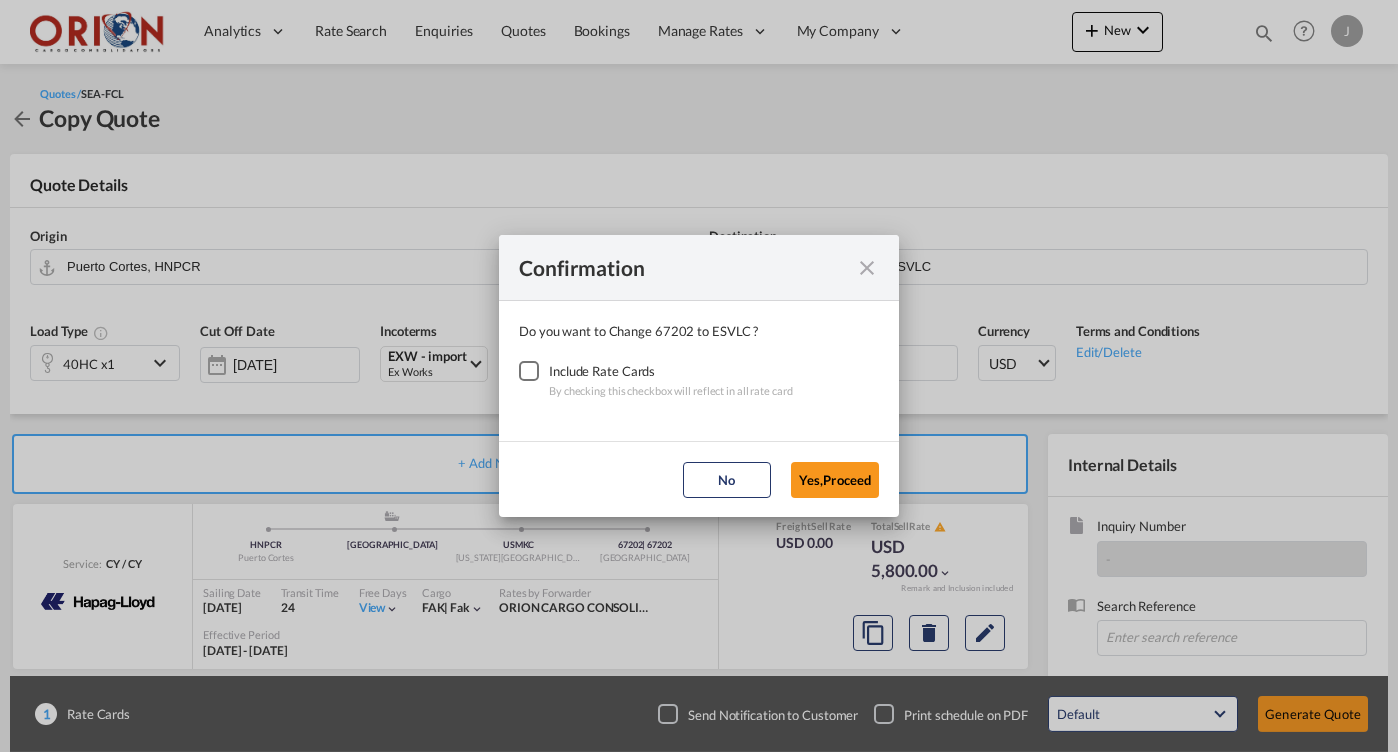 click at bounding box center [529, 371] 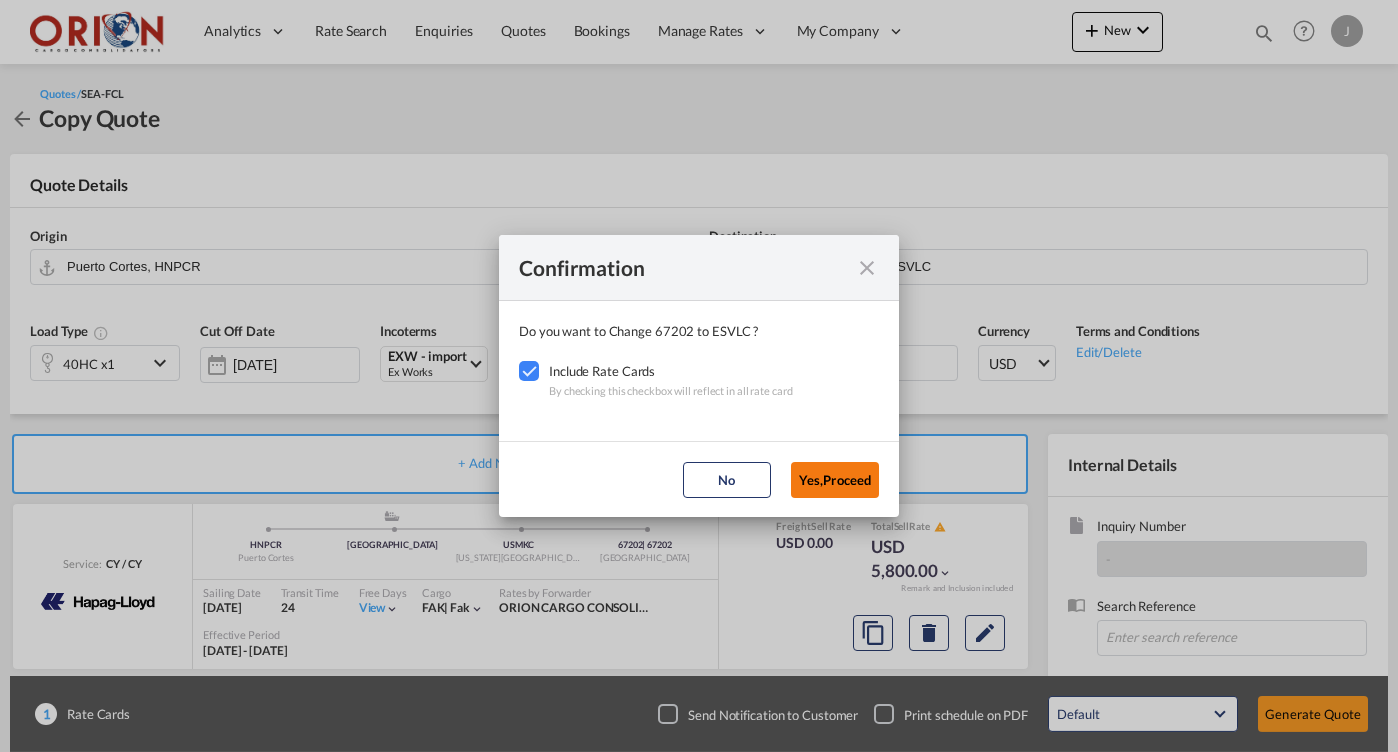 click on "Yes,Proceed" at bounding box center (835, 480) 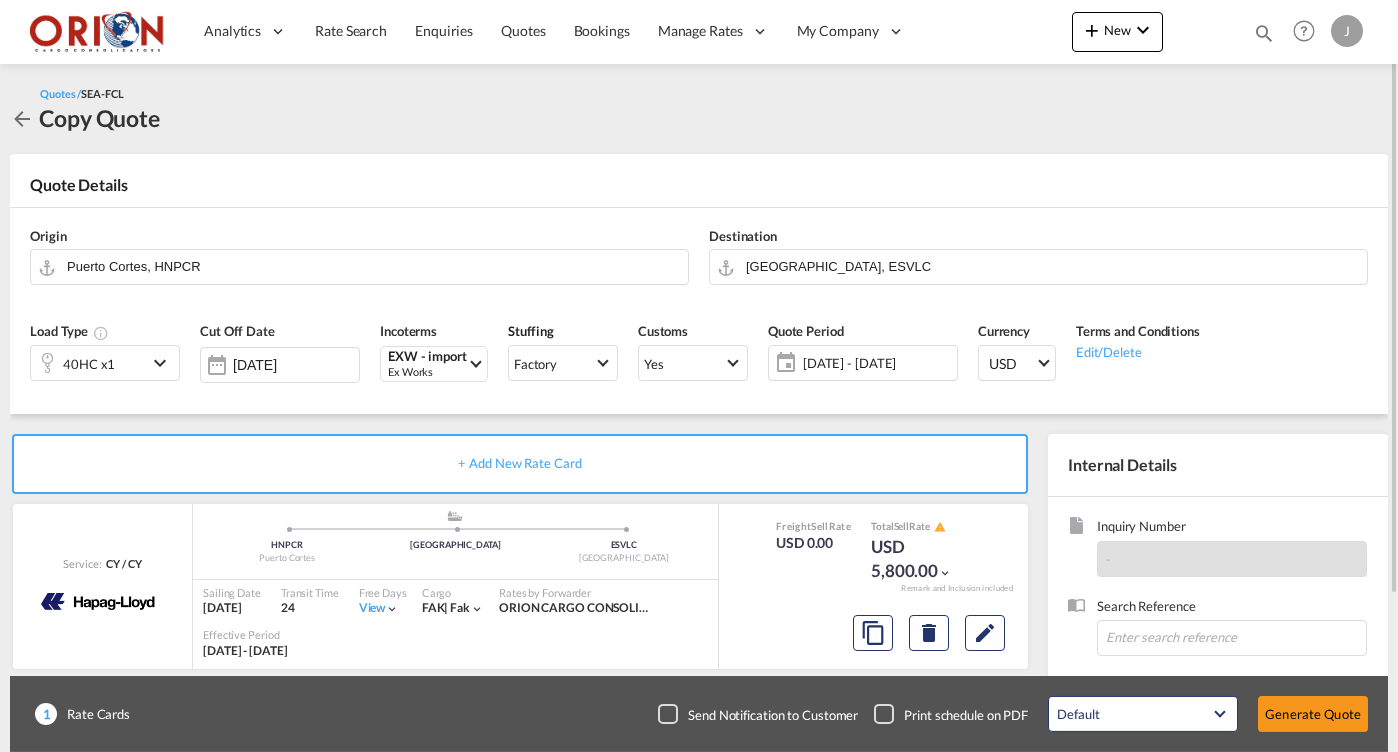 click on "[DATE] - [DATE]" 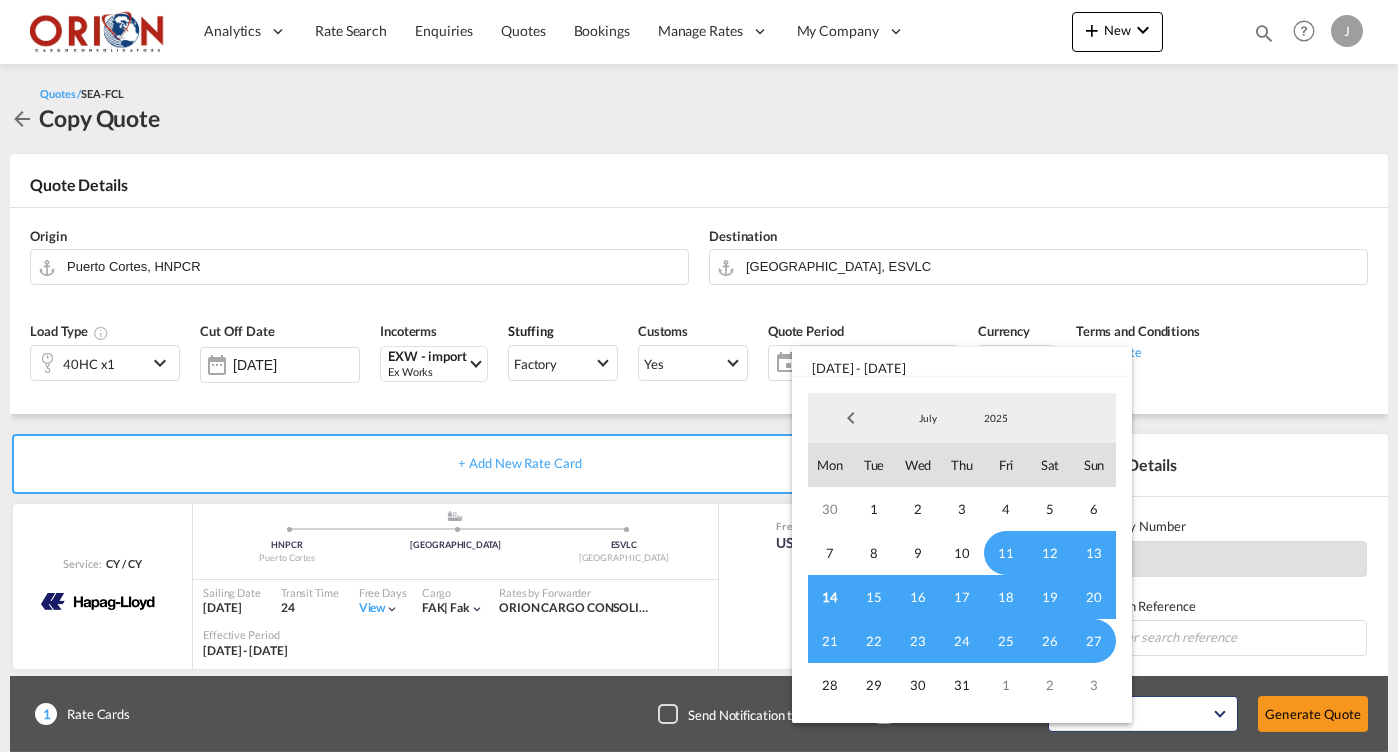click on "14" at bounding box center (830, 597) 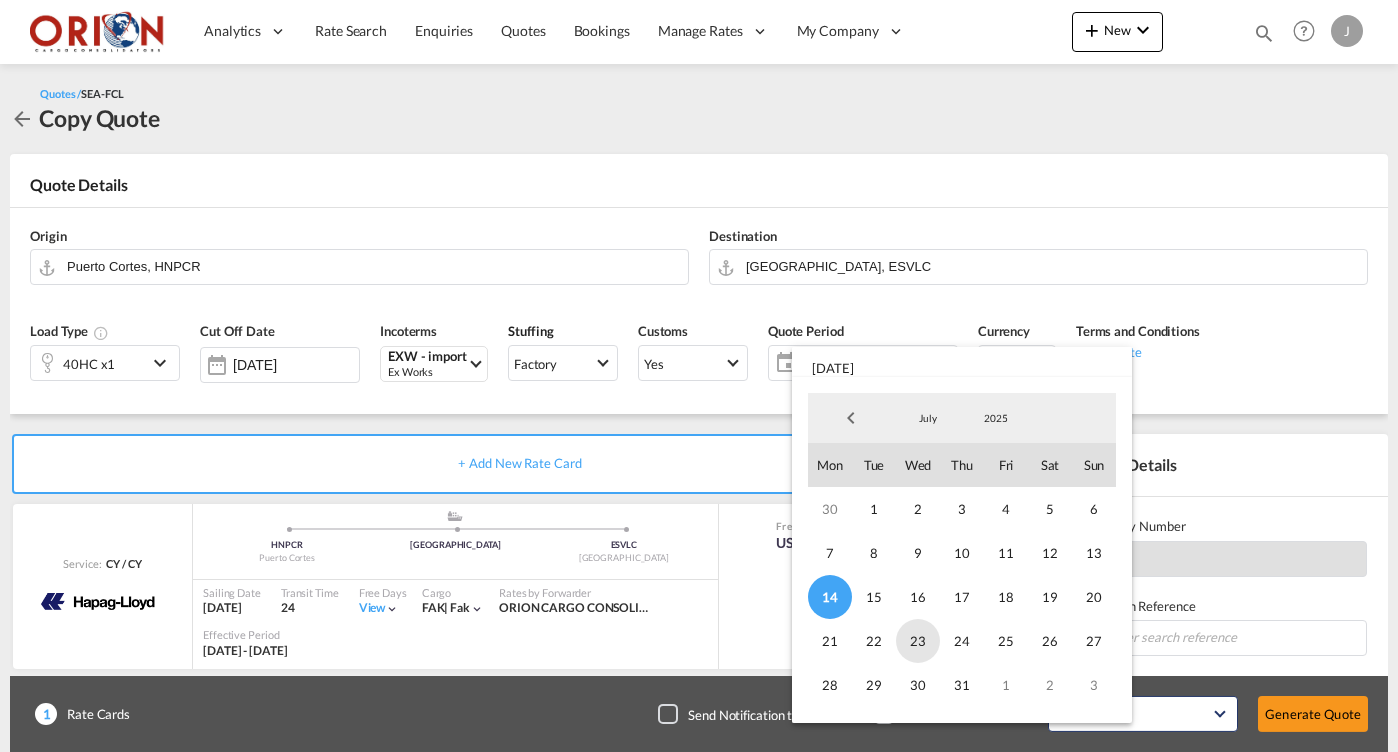 click on "23" at bounding box center (918, 641) 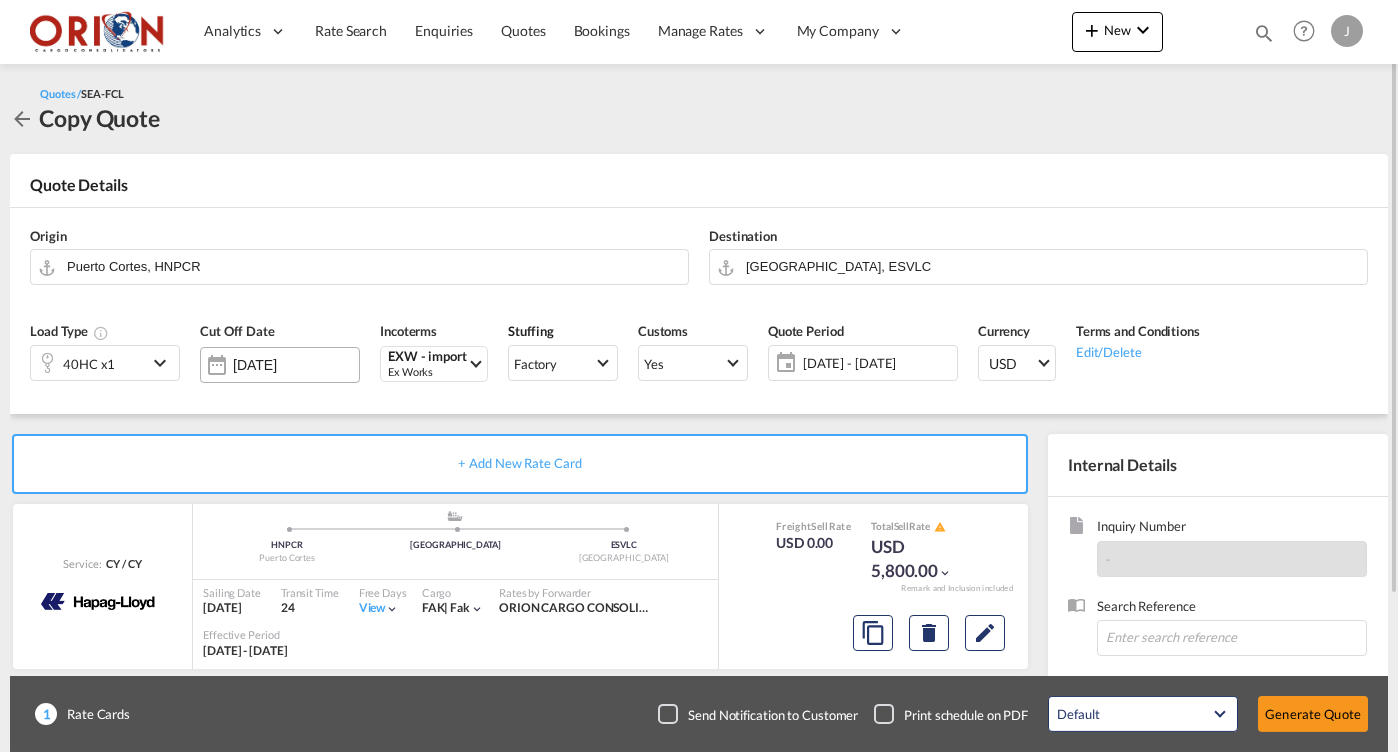 click on "[DATE]" at bounding box center [296, 365] 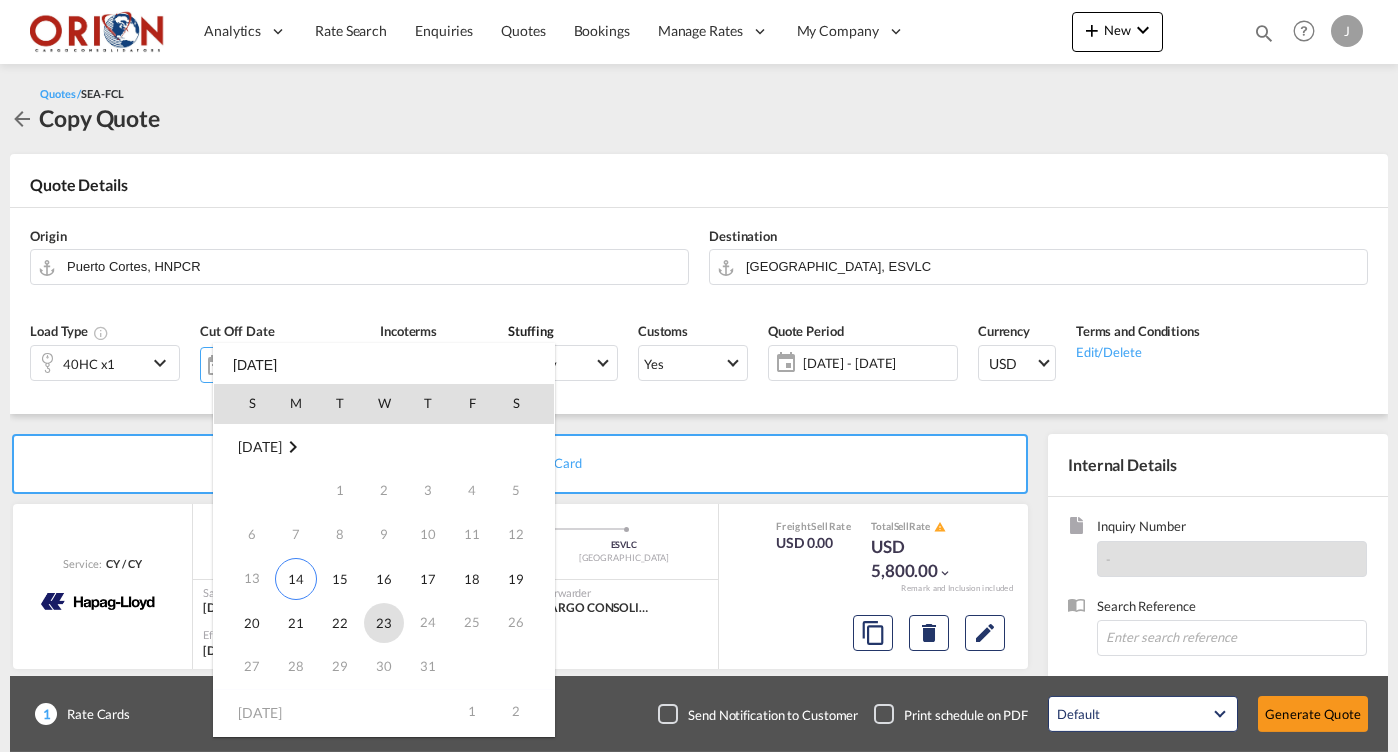click on "23" at bounding box center (384, 623) 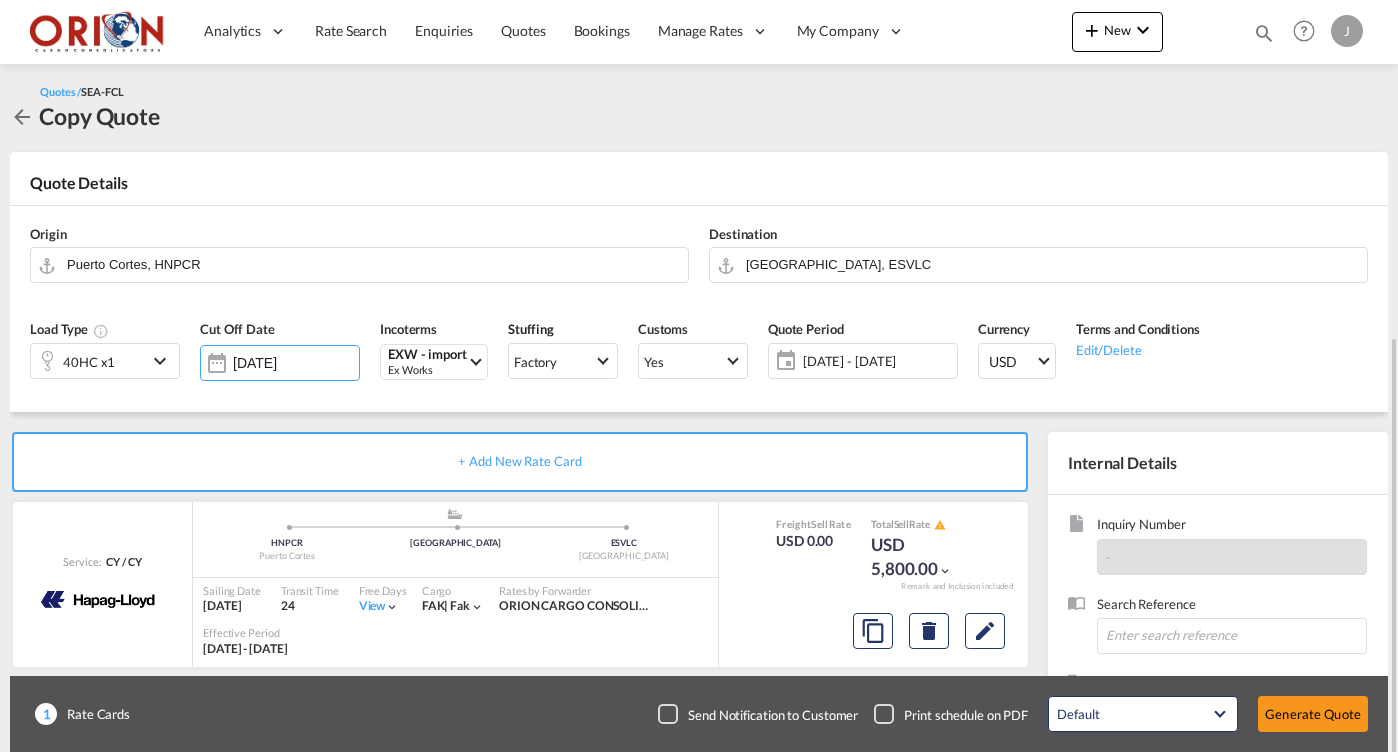 scroll, scrollTop: 198, scrollLeft: 0, axis: vertical 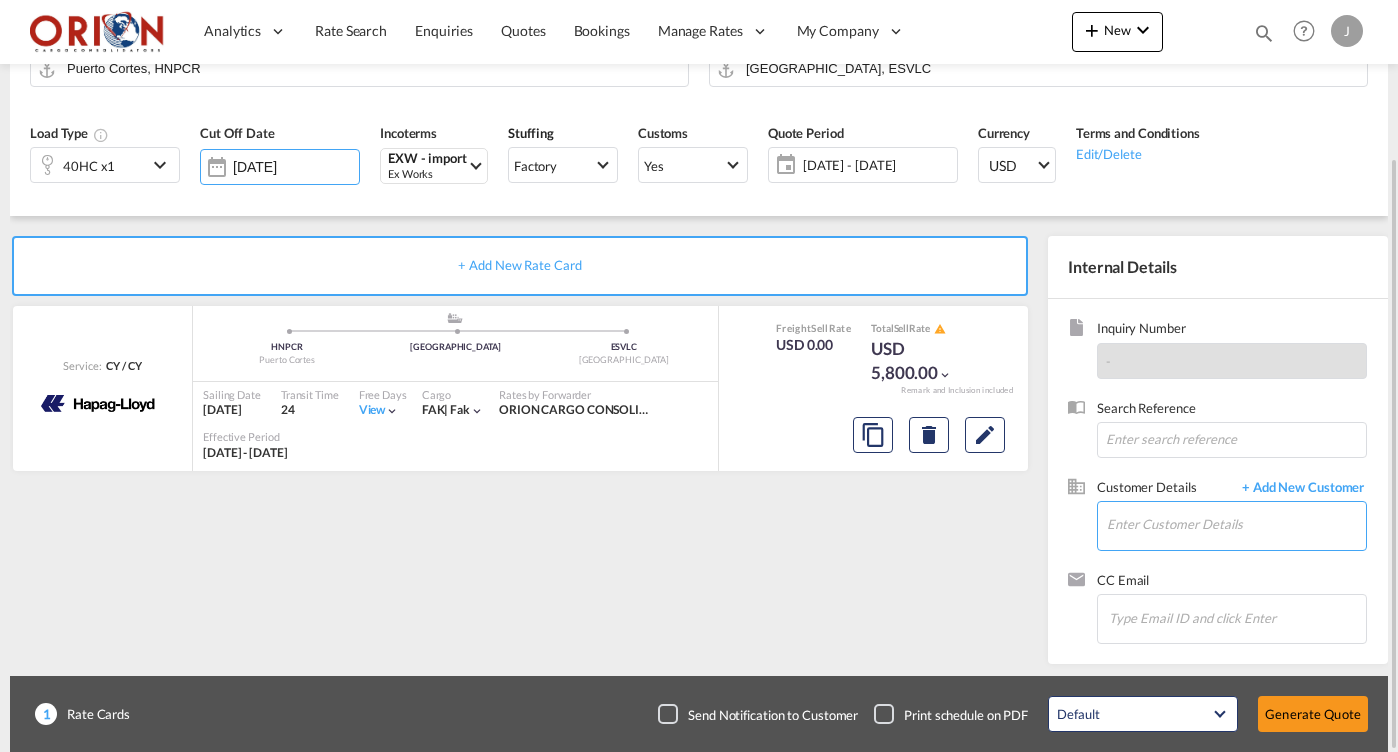 click on "Enter Customer Details" at bounding box center [1236, 524] 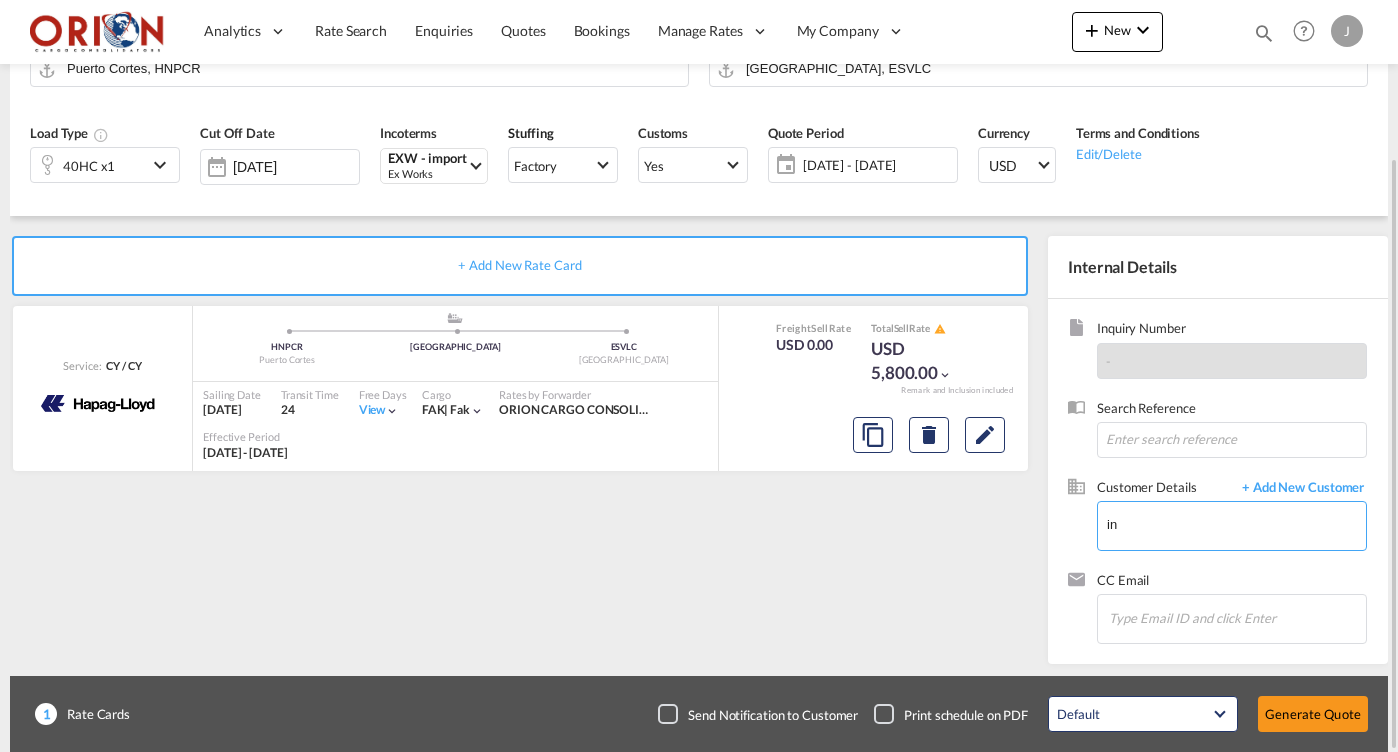type on "i" 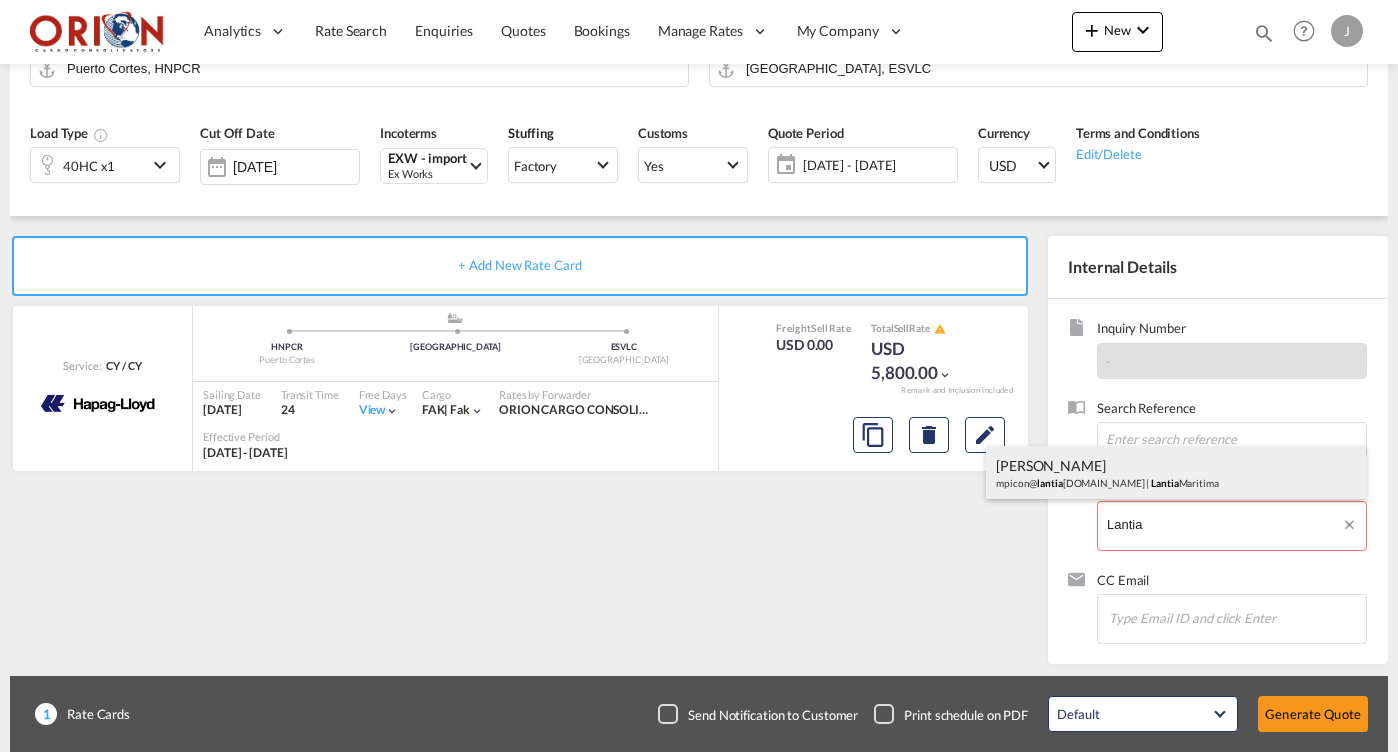 drag, startPoint x: 1180, startPoint y: 537, endPoint x: 1131, endPoint y: 475, distance: 79.025314 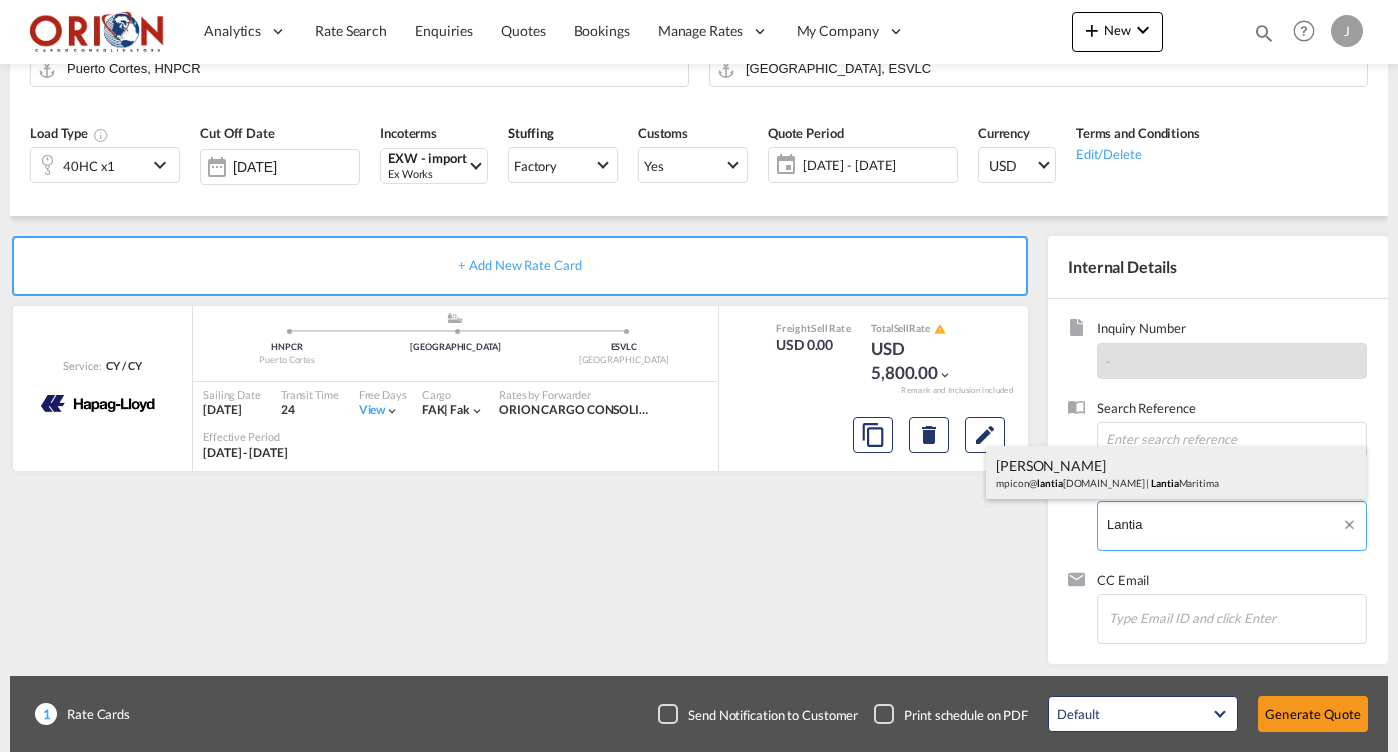 click on "[PERSON_NAME] mpicon@ lantia [DOMAIN_NAME]    |    Lantia  Maritima" at bounding box center (1176, 473) 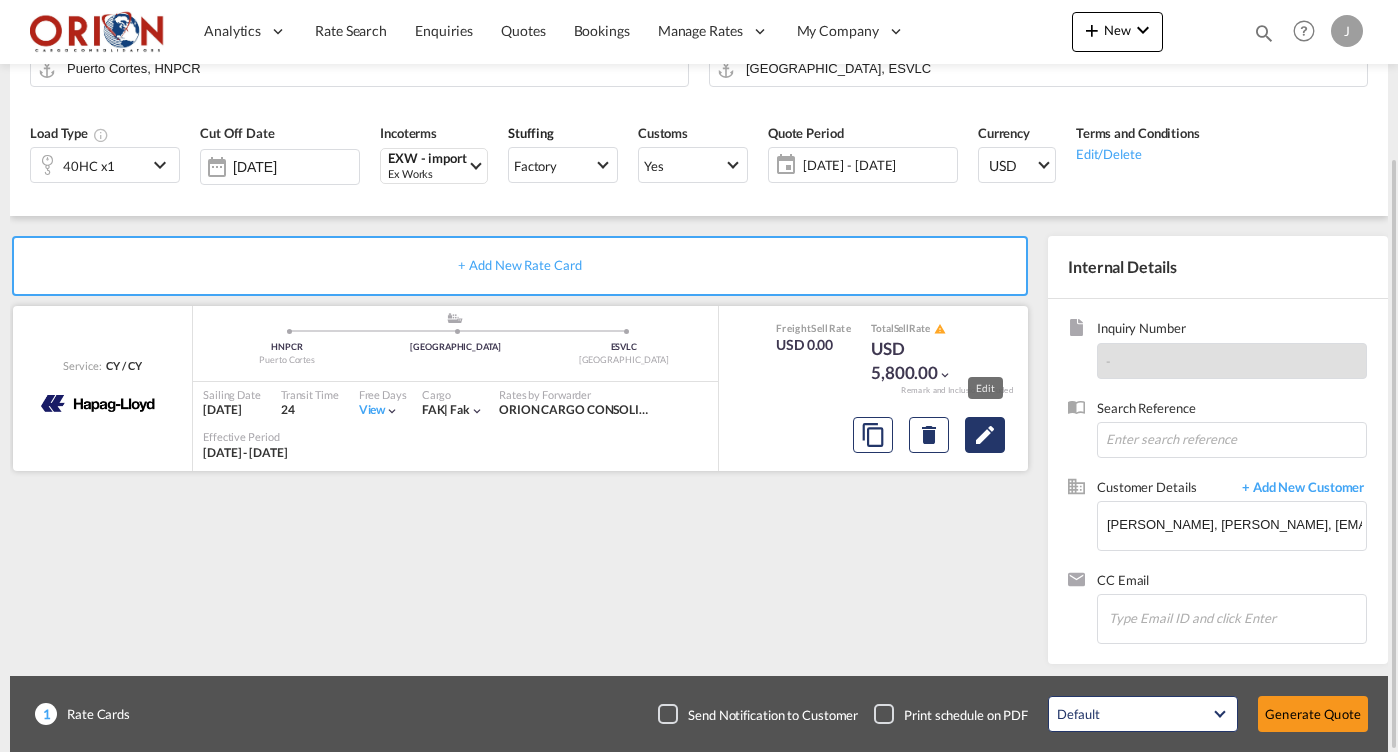 click at bounding box center [985, 435] 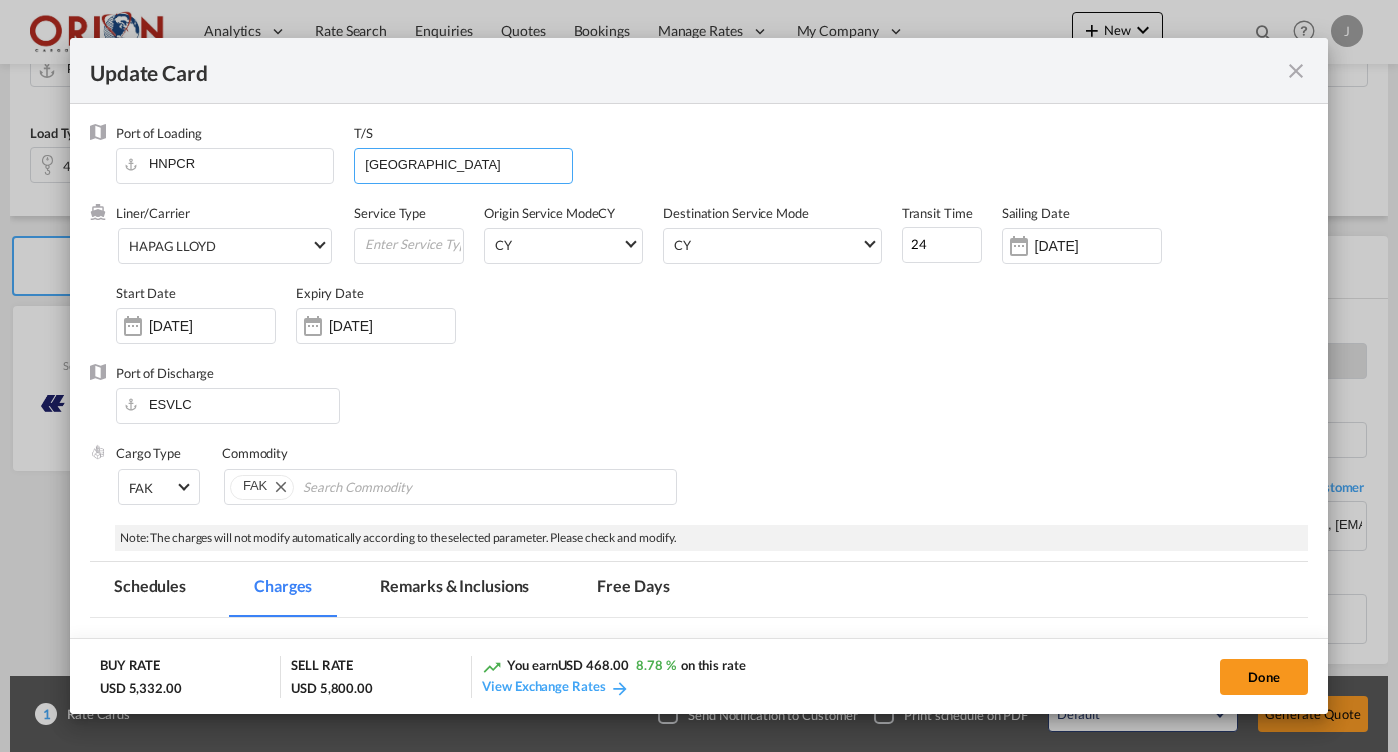 click on "[GEOGRAPHIC_DATA]" at bounding box center [467, 164] 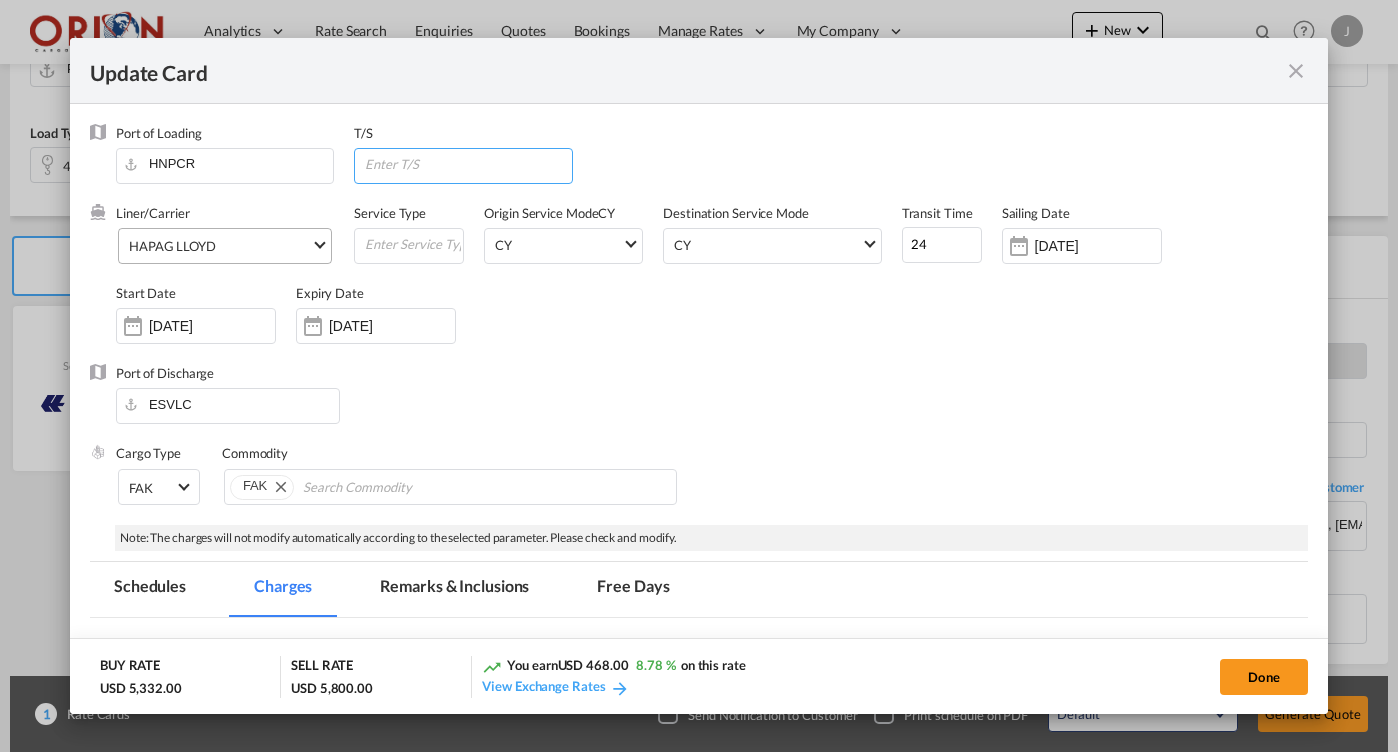 type 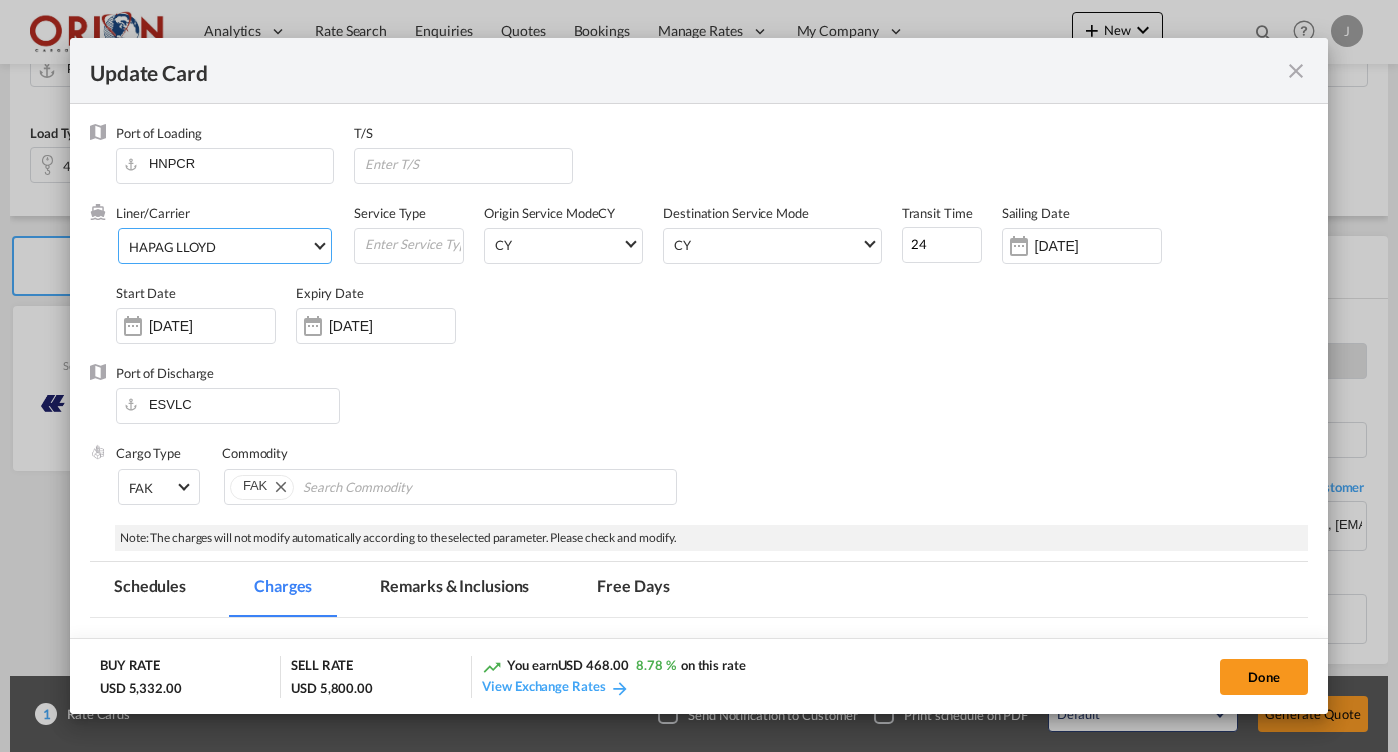 click on "HAPAG LLOYD" at bounding box center [220, 247] 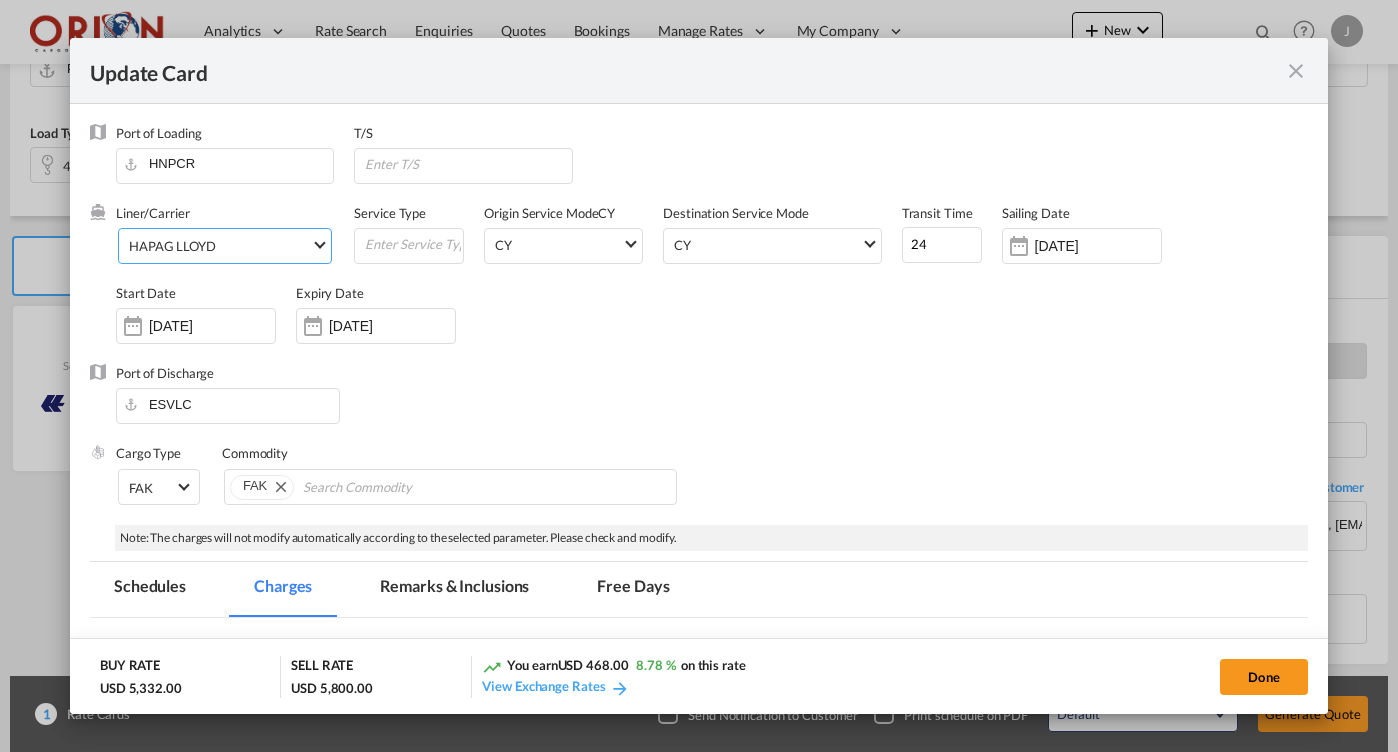 scroll, scrollTop: 1864, scrollLeft: 0, axis: vertical 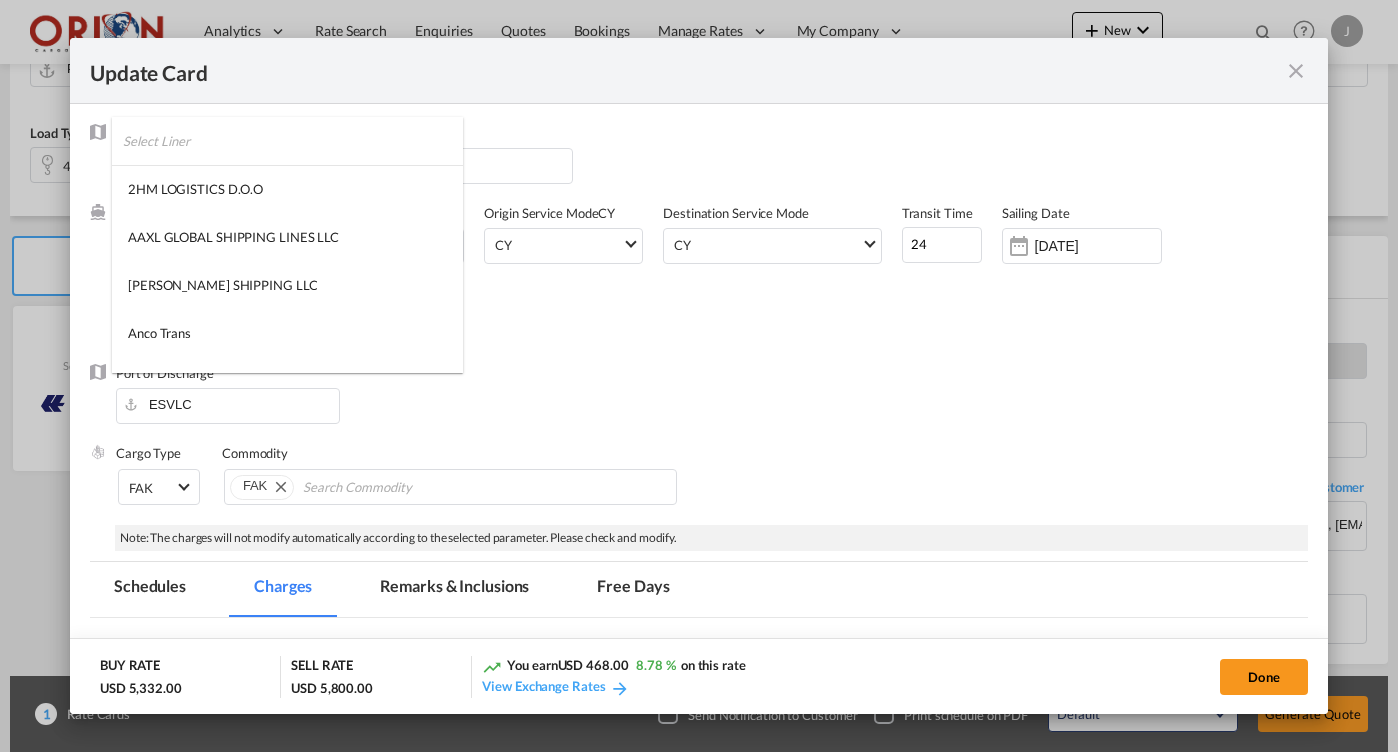 type on "12" 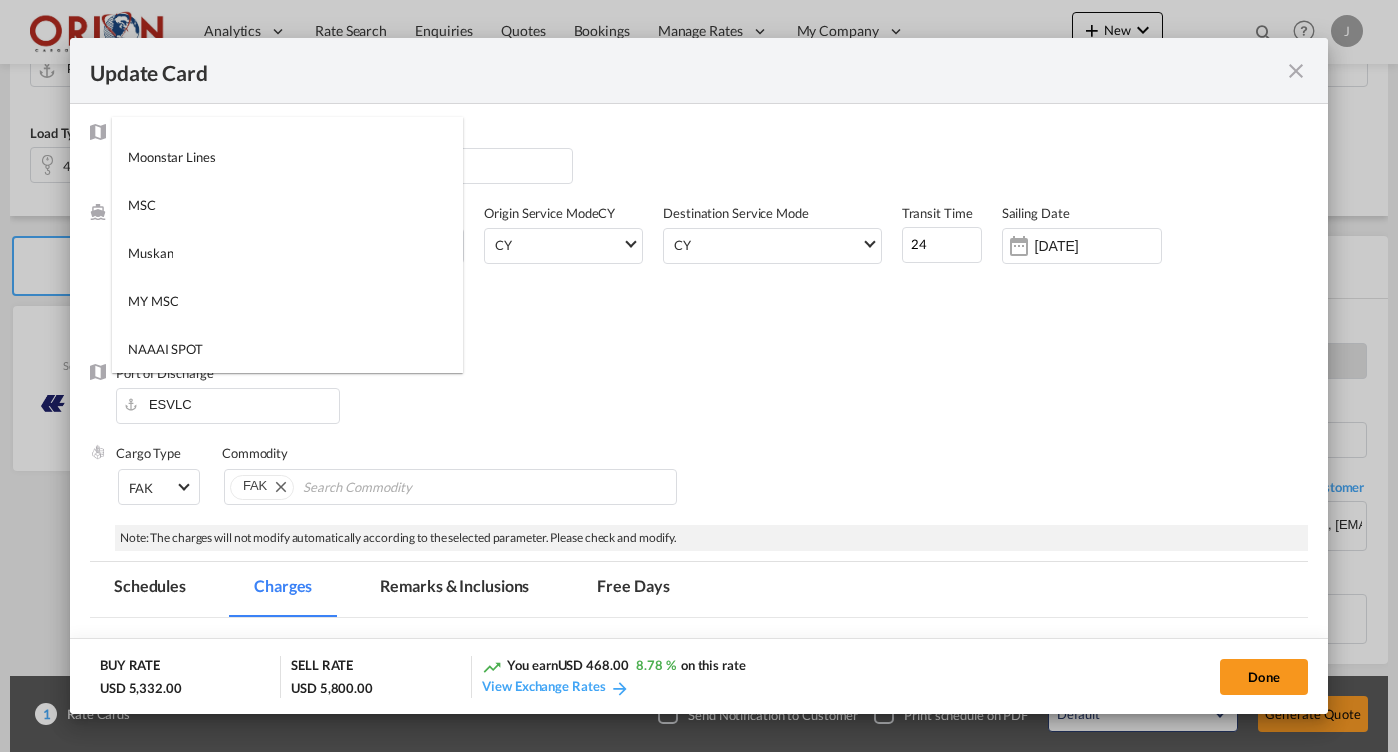 scroll, scrollTop: 2672, scrollLeft: 0, axis: vertical 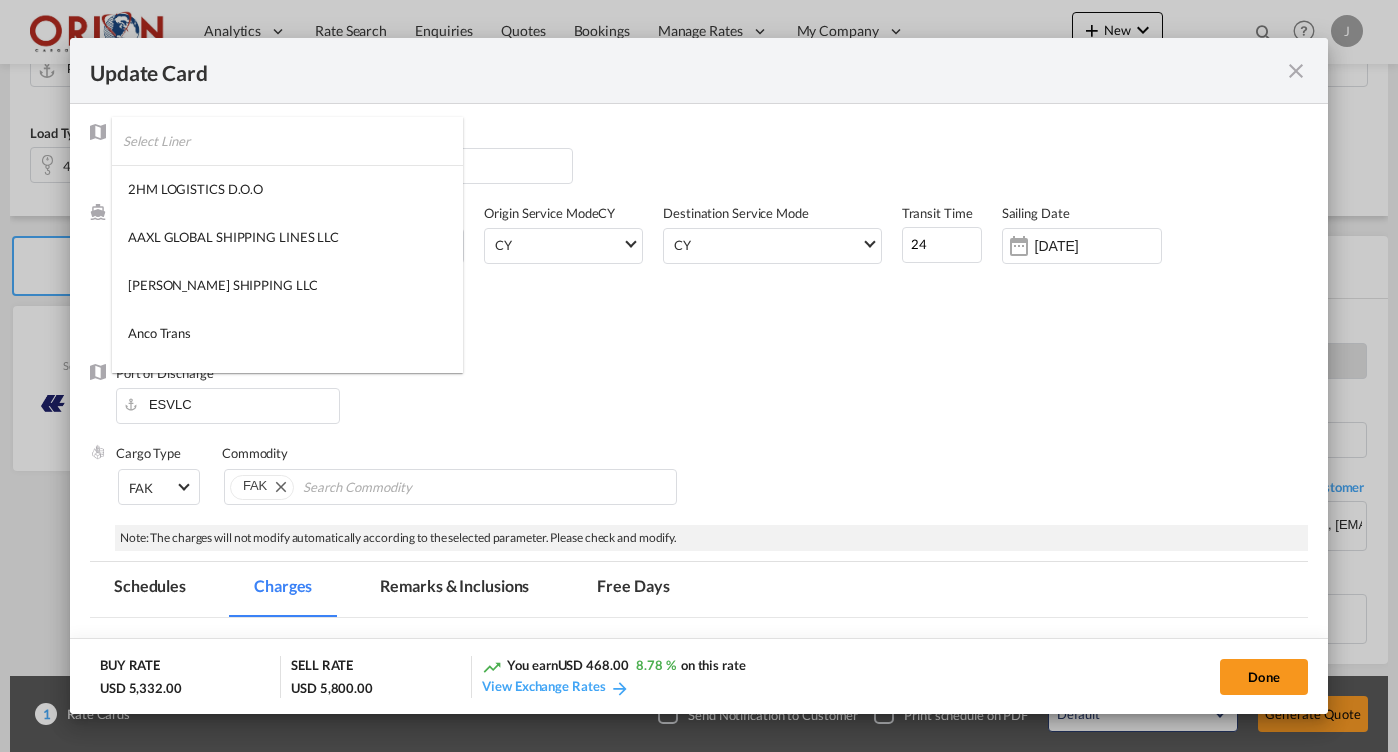 click at bounding box center (293, 141) 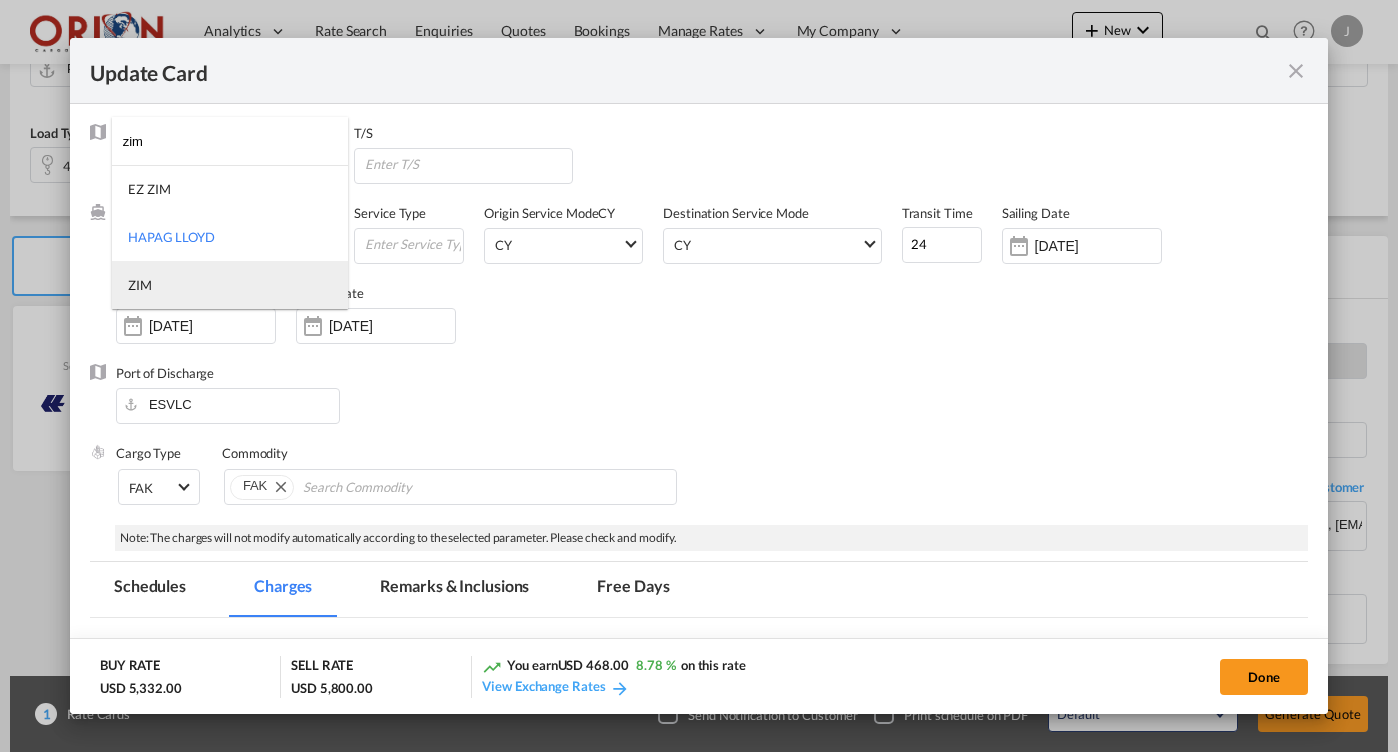 type on "zim" 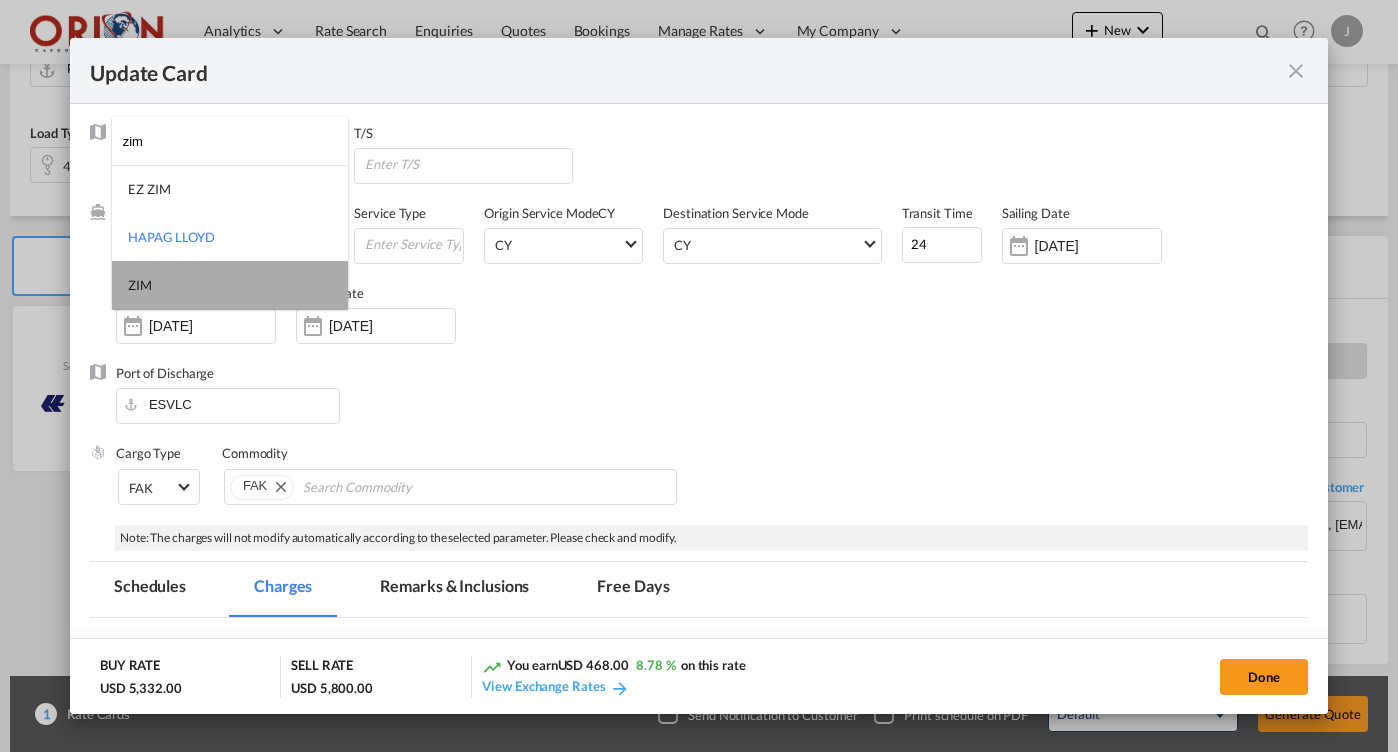 click on "ZIM" at bounding box center (230, 285) 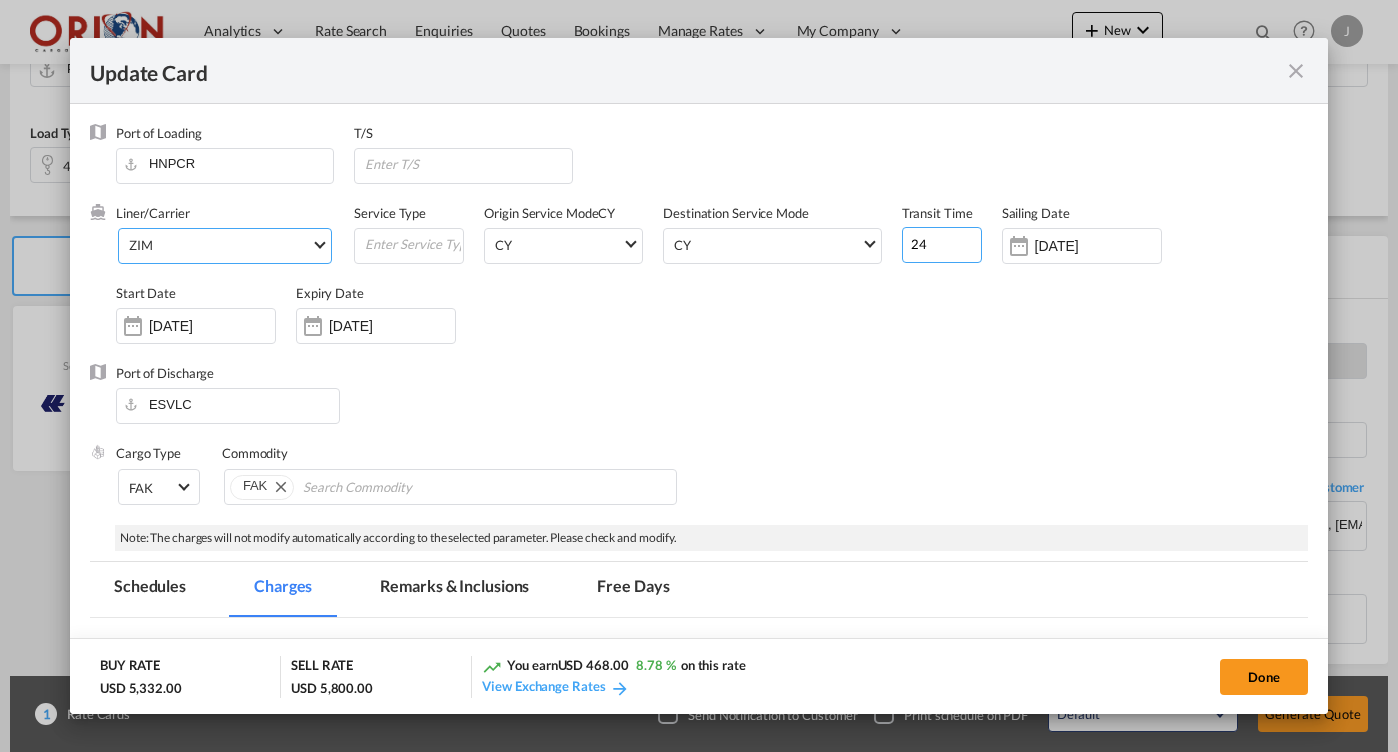click on "24" at bounding box center (942, 245) 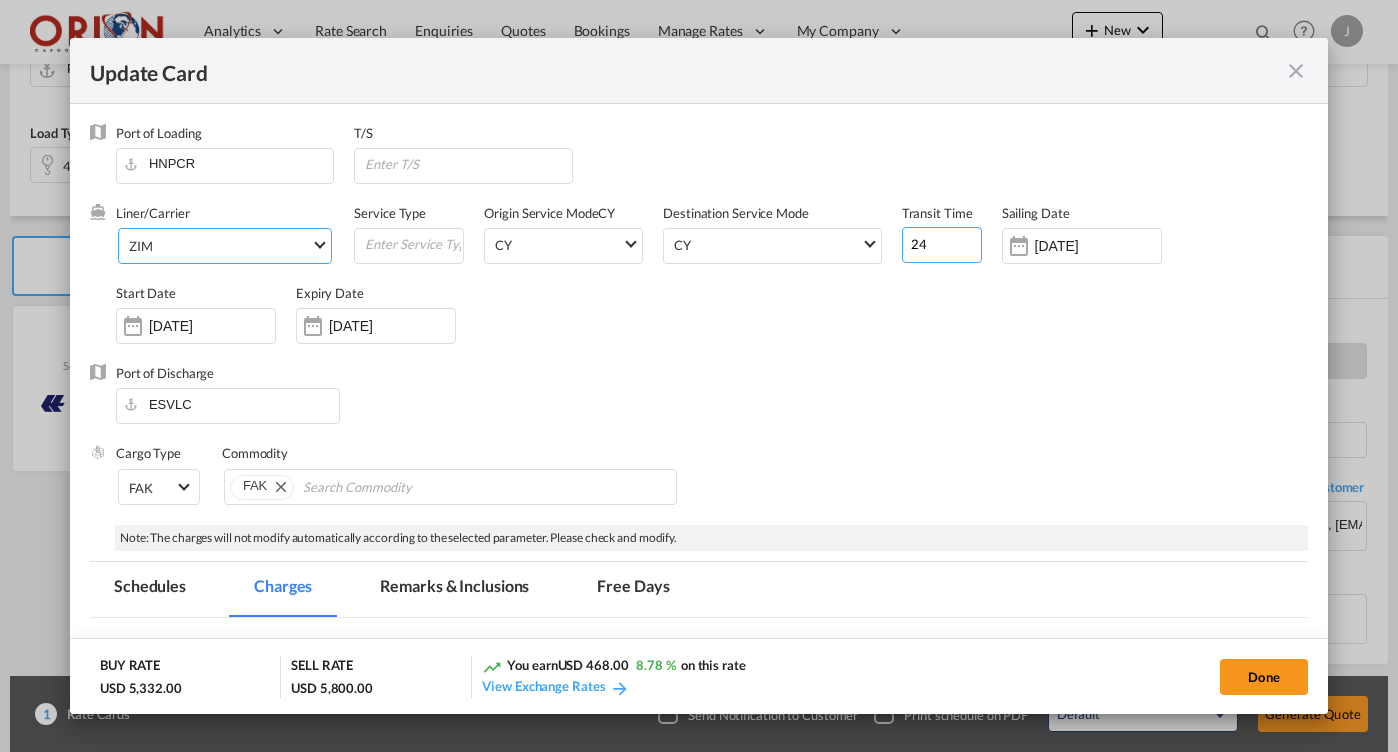 click on "24" at bounding box center (942, 245) 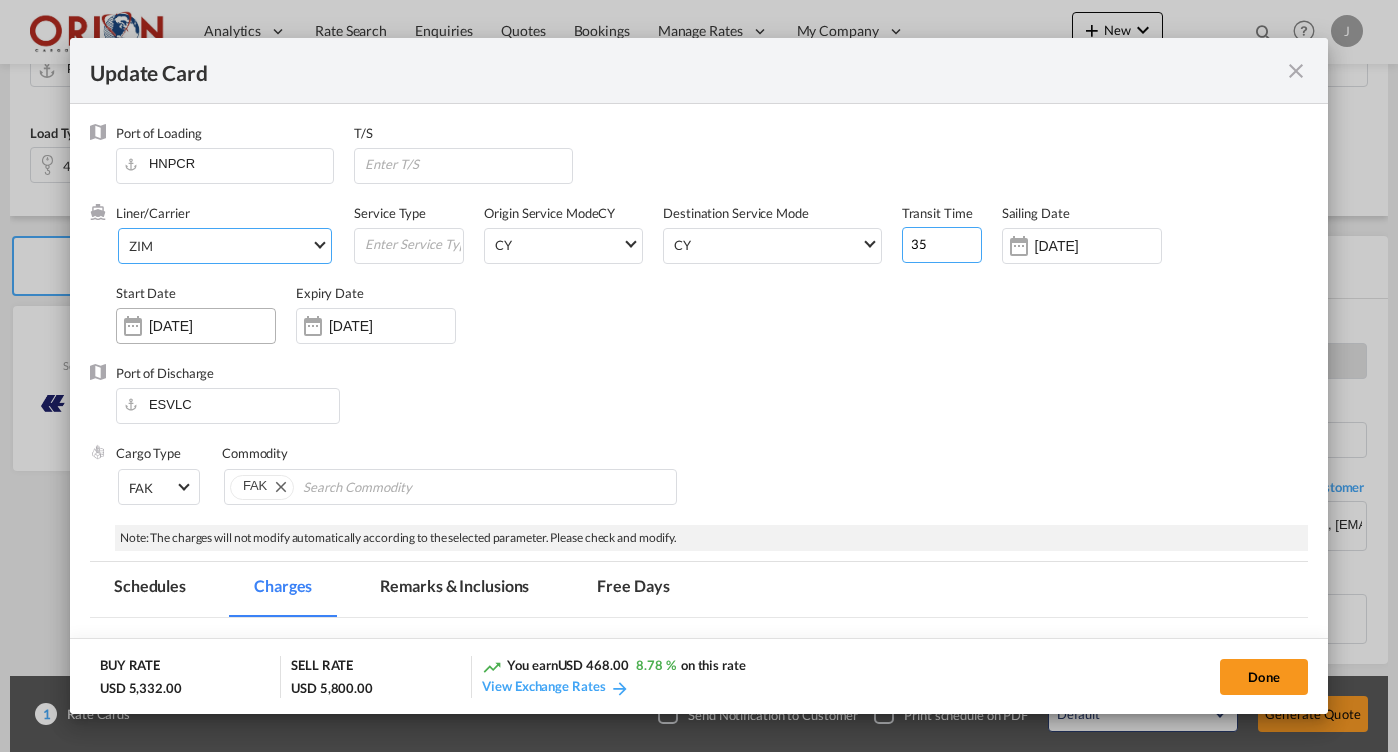 type on "35" 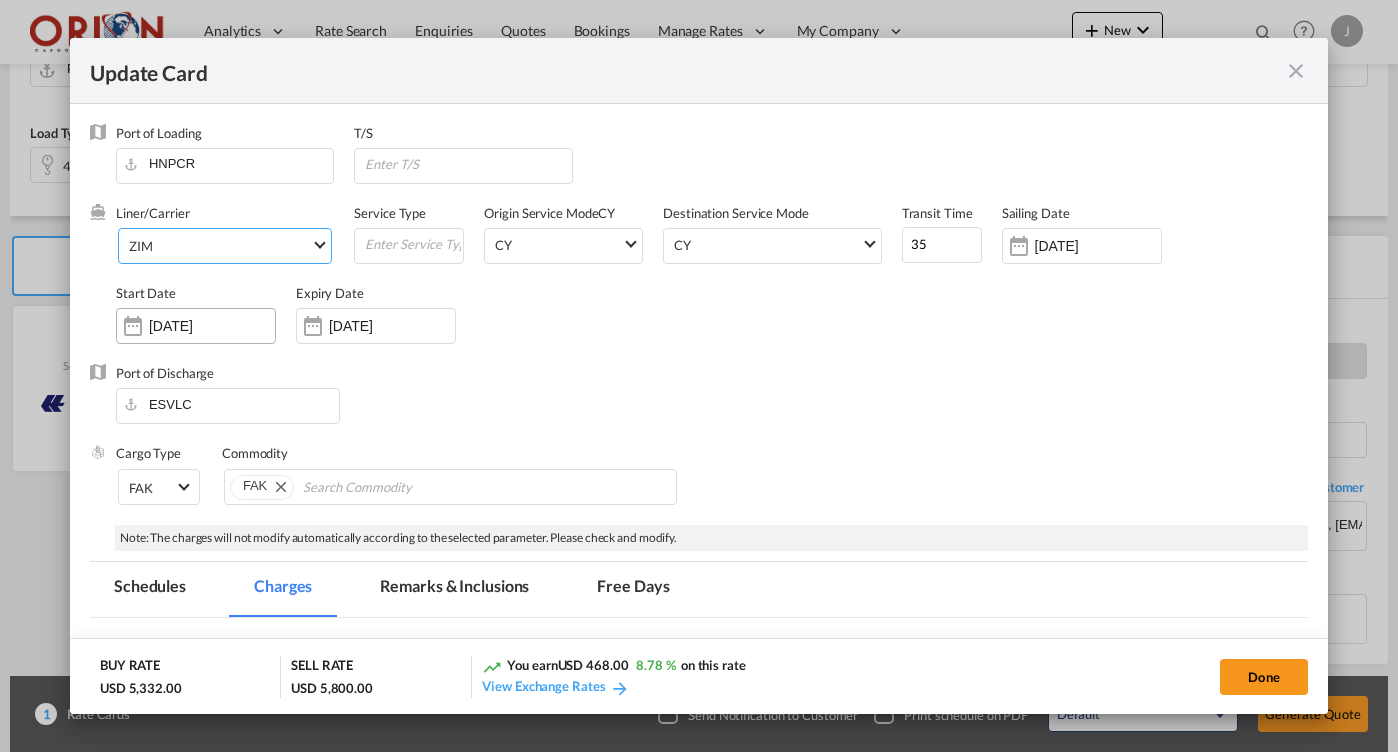 click on "[DATE]" at bounding box center [212, 326] 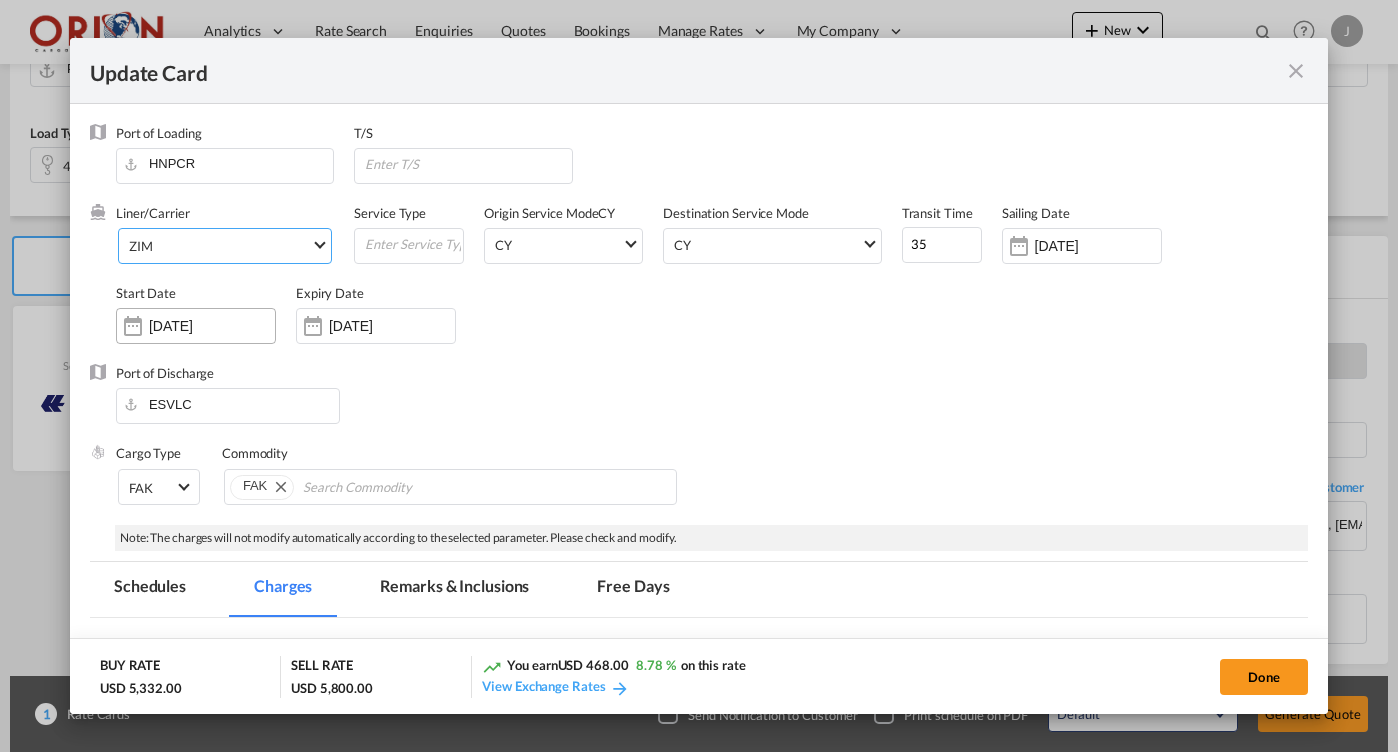 scroll, scrollTop: 462690, scrollLeft: 0, axis: vertical 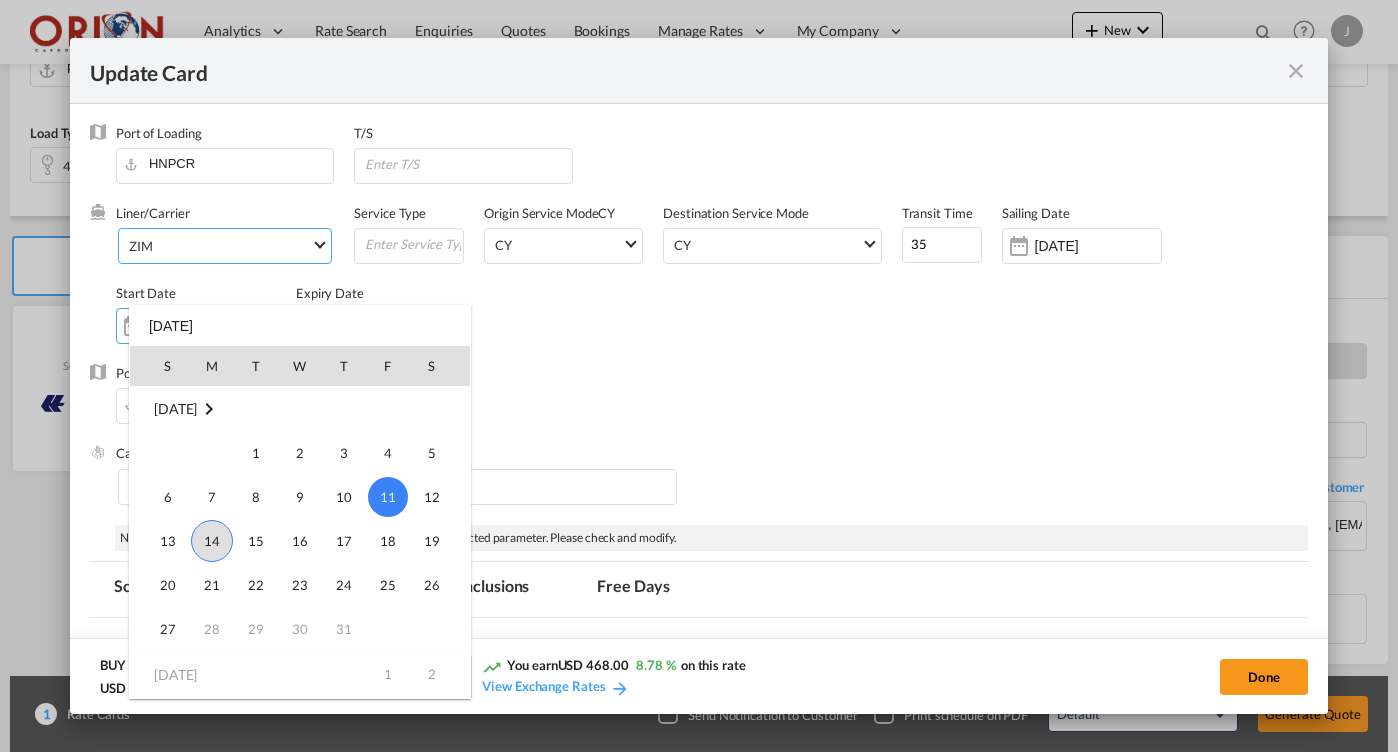 click on "14" at bounding box center [212, 541] 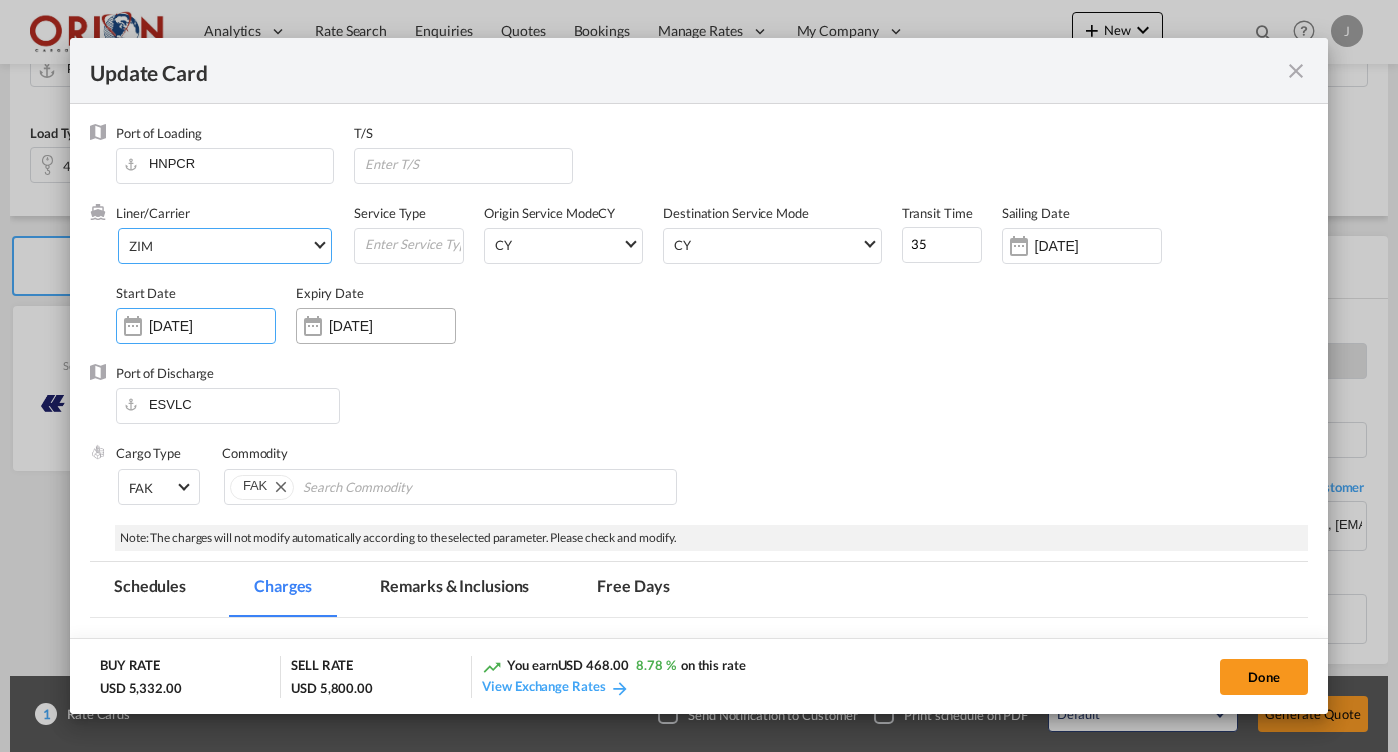 click on "[DATE]" at bounding box center [392, 326] 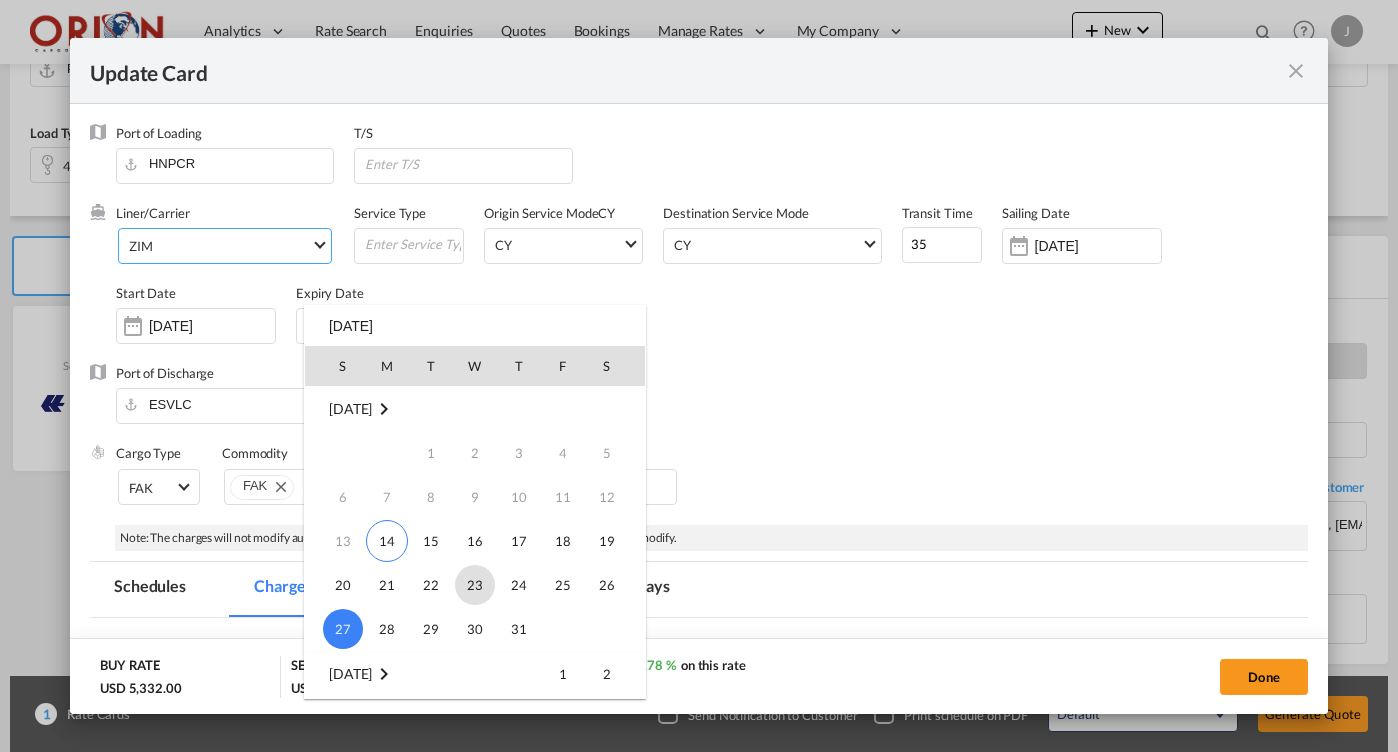 click on "23" at bounding box center (475, 585) 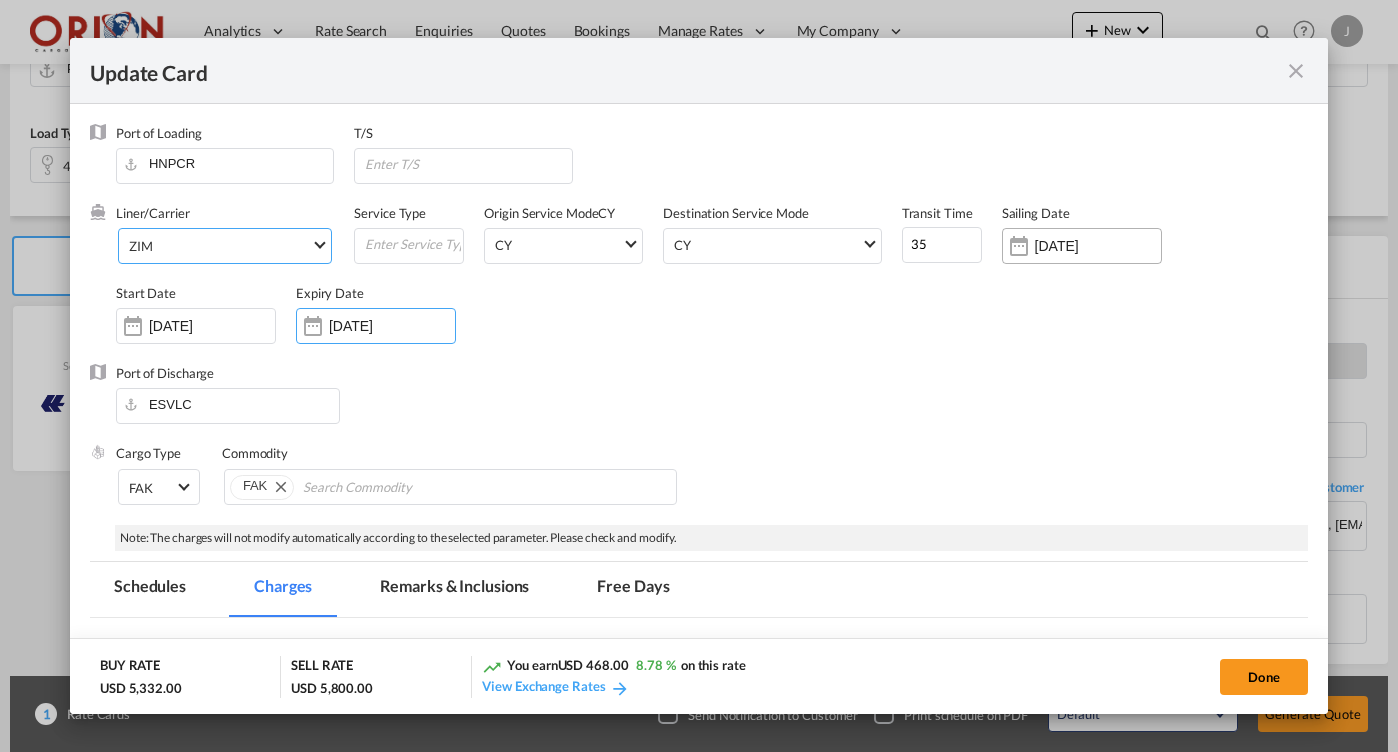 click on "[DATE]" at bounding box center [1098, 246] 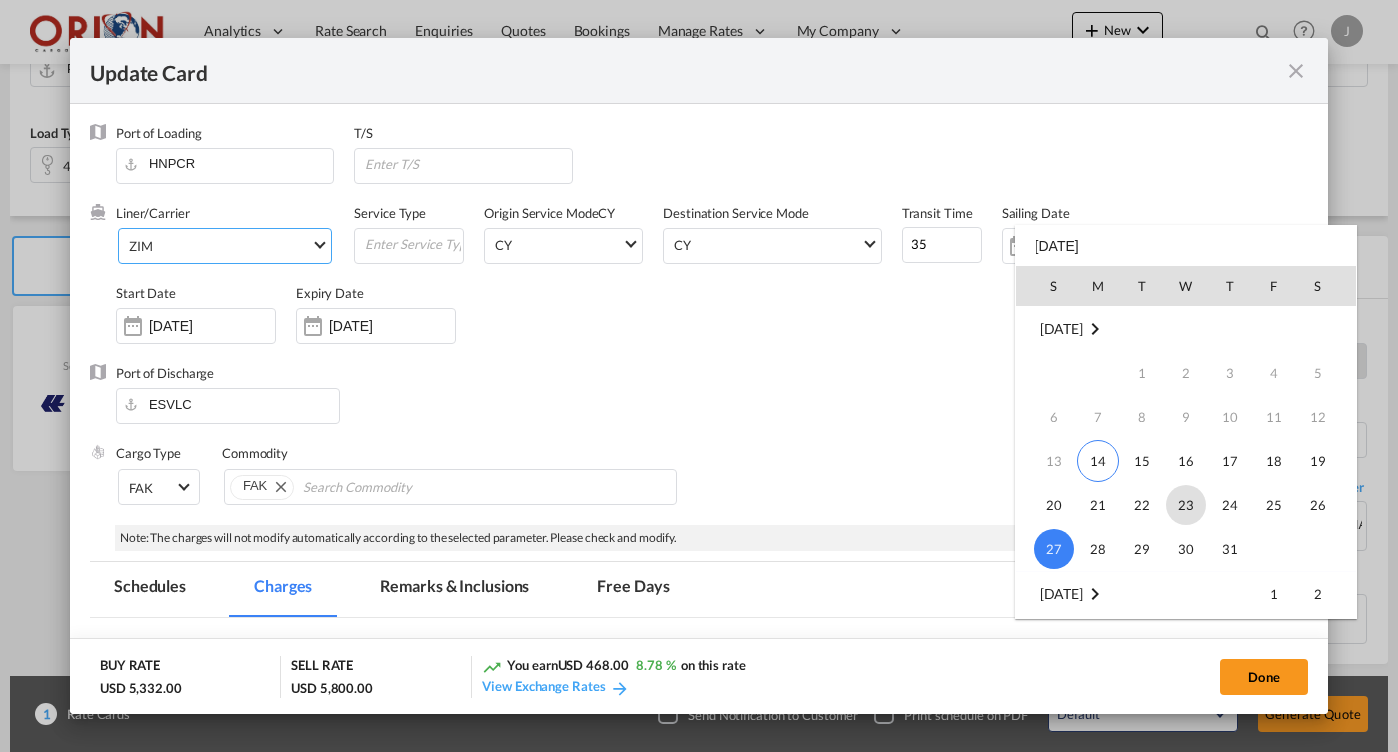 click on "23" at bounding box center (1186, 505) 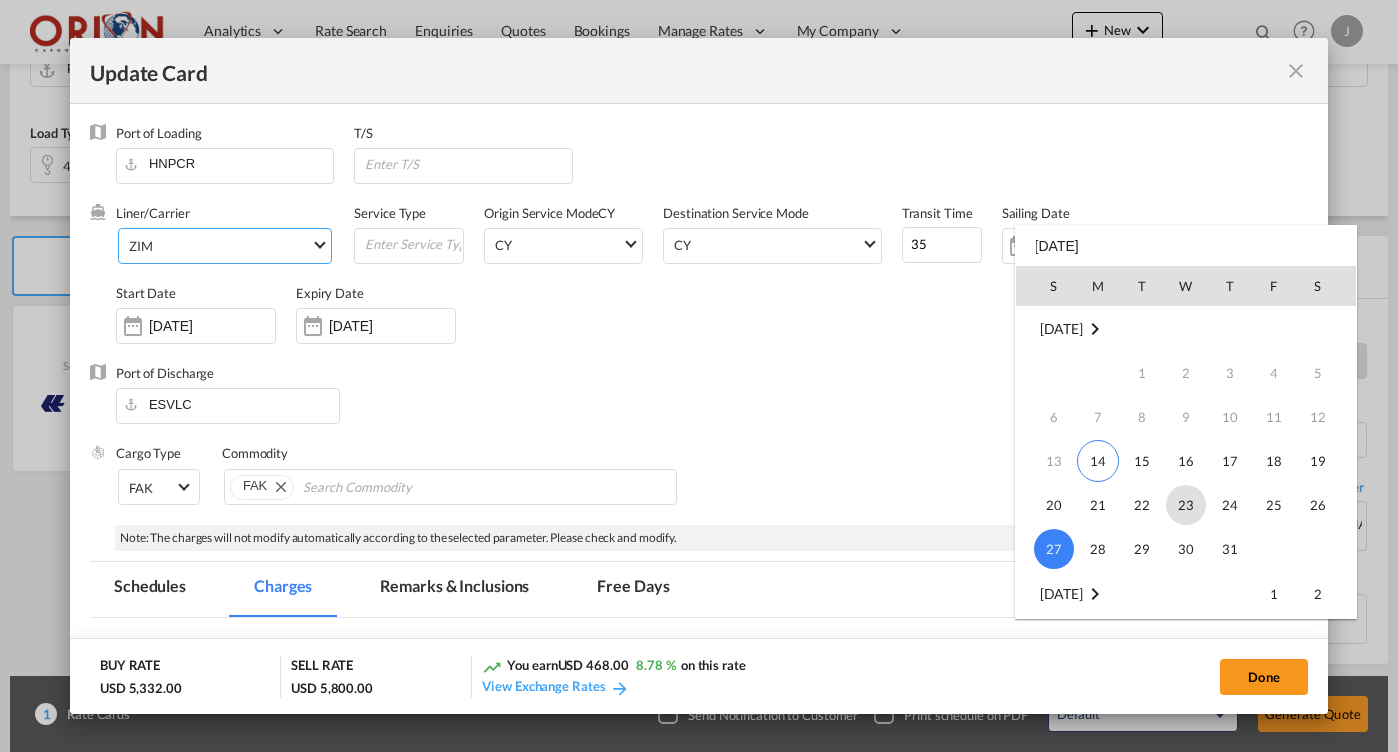 type on "[DATE]" 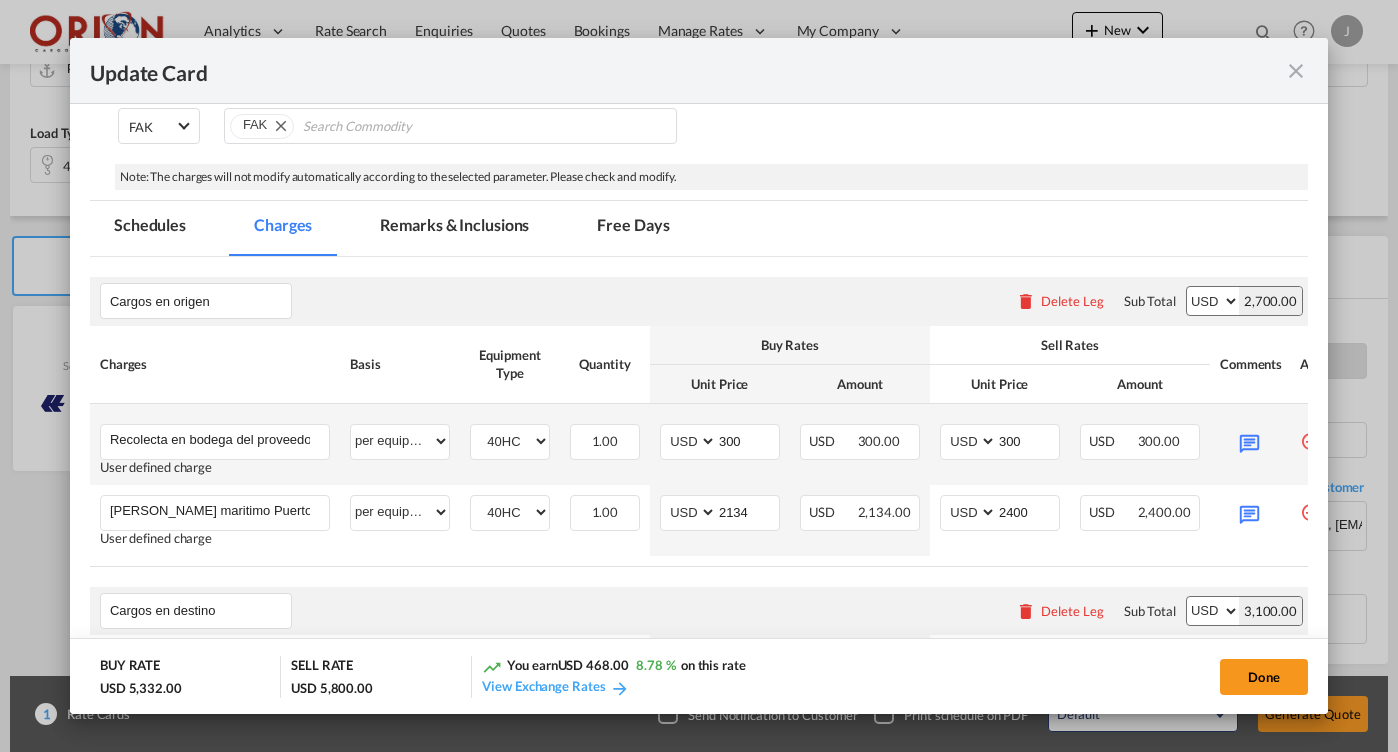 scroll, scrollTop: 415, scrollLeft: 0, axis: vertical 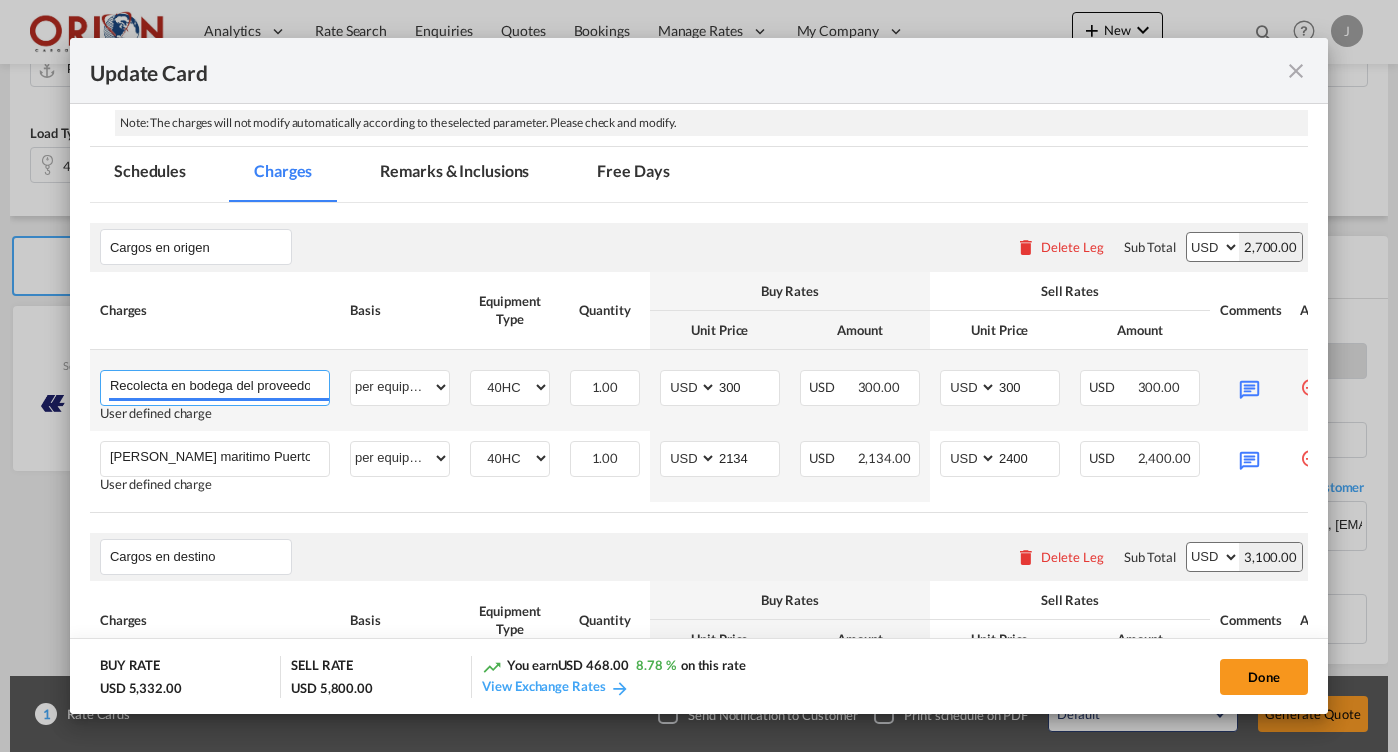 click on "Recolecta en bodega del proveedor" at bounding box center (219, 386) 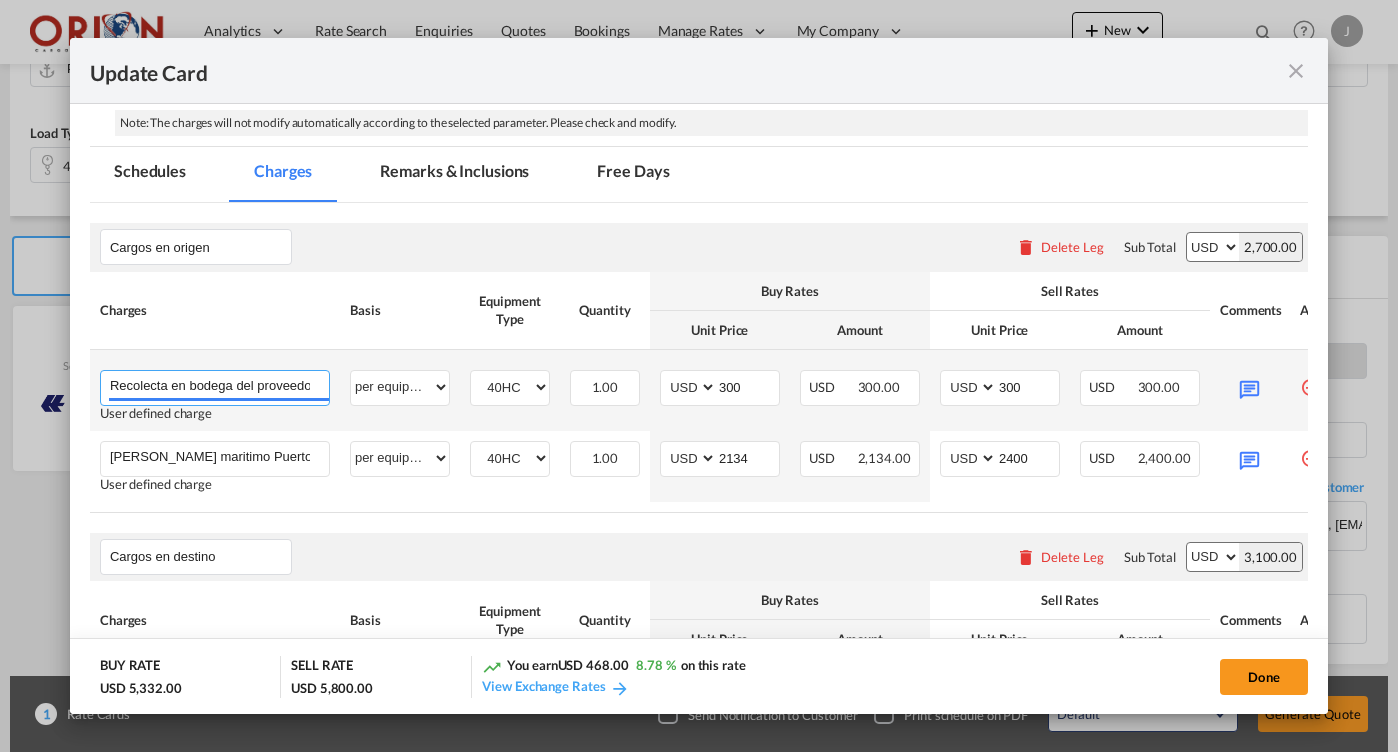 click on "Recolecta en bodega del proveedor" at bounding box center (219, 386) 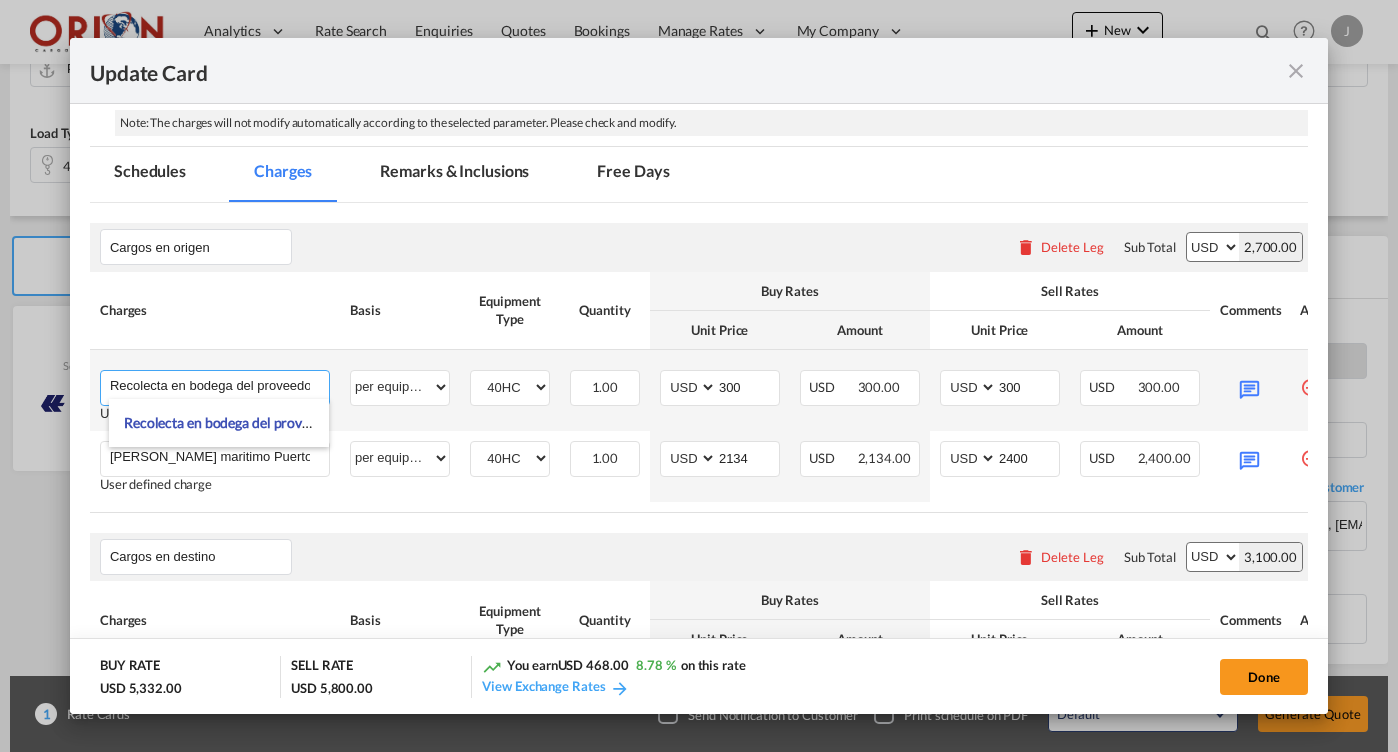 click on "Recolecta en bodega del proveedor" at bounding box center (219, 386) 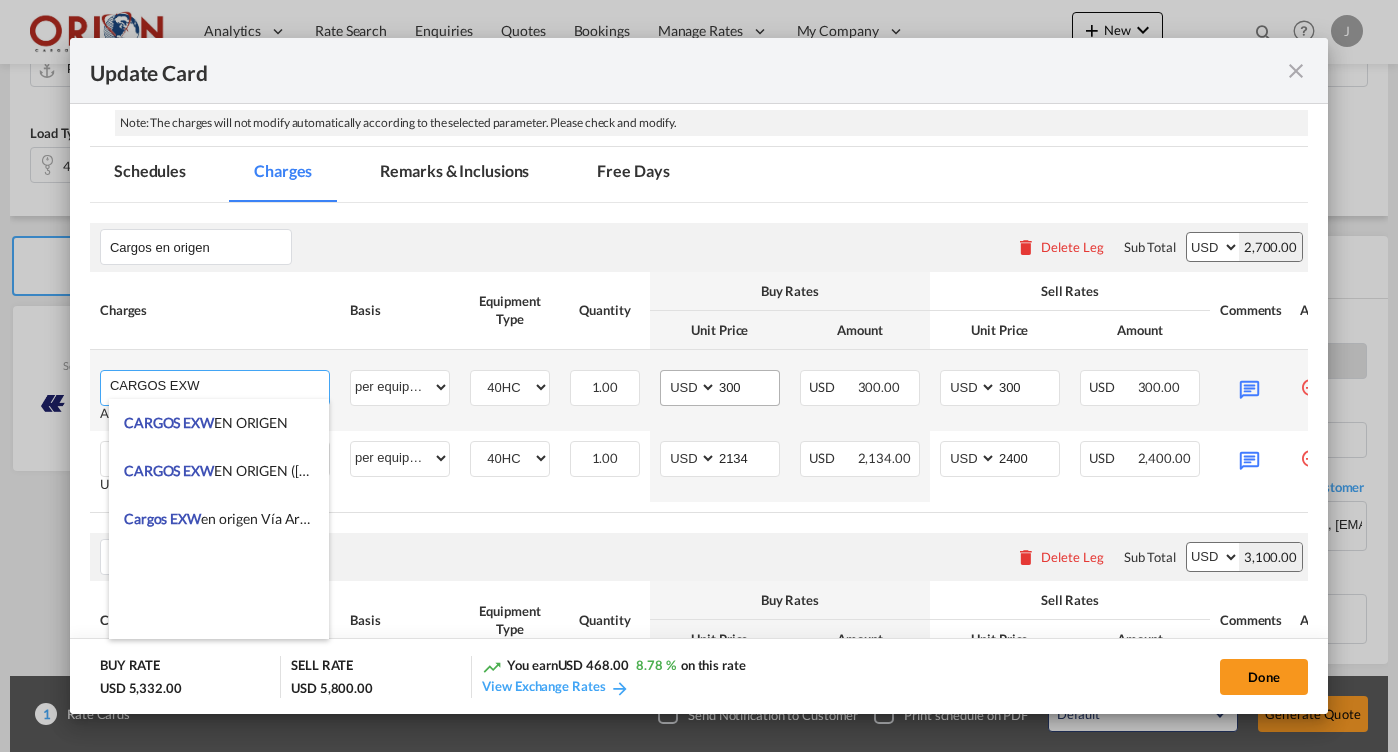 type on "CARGOS EXW" 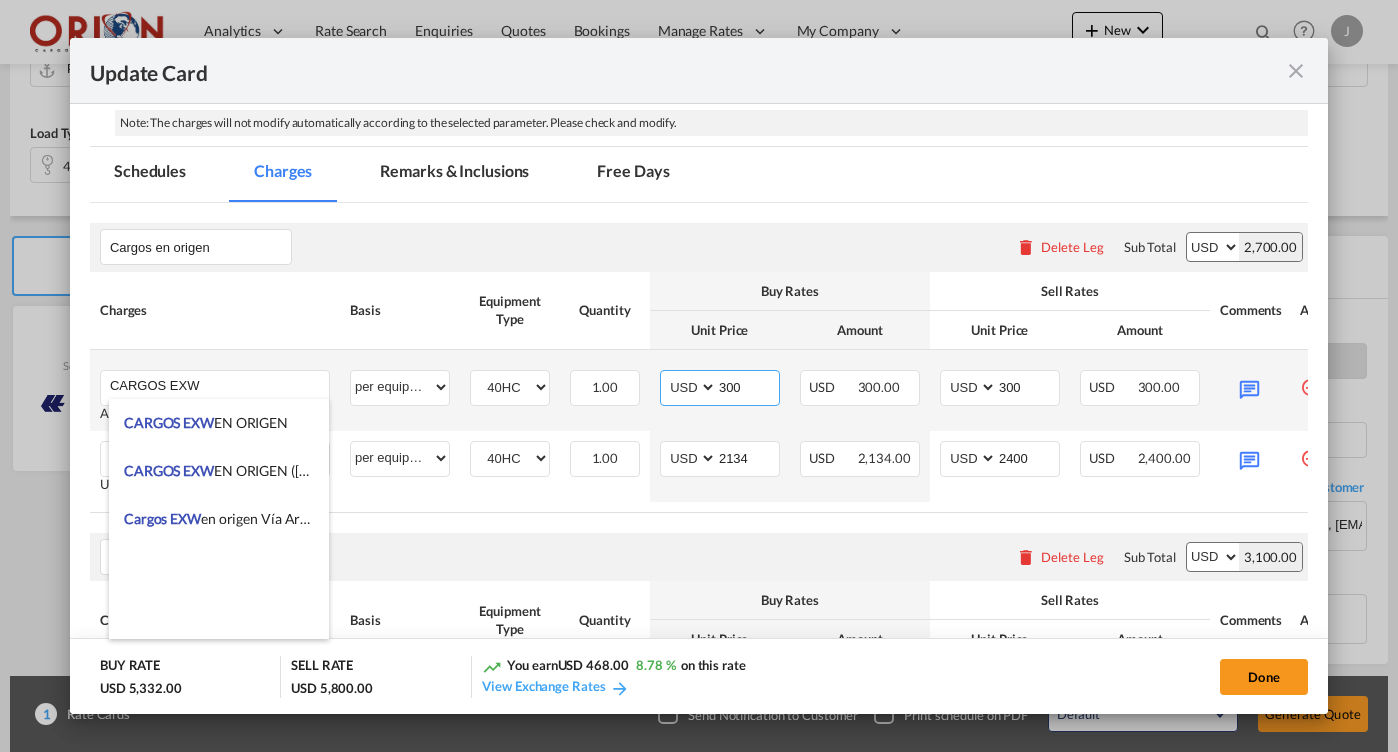 click on "300" at bounding box center [748, 386] 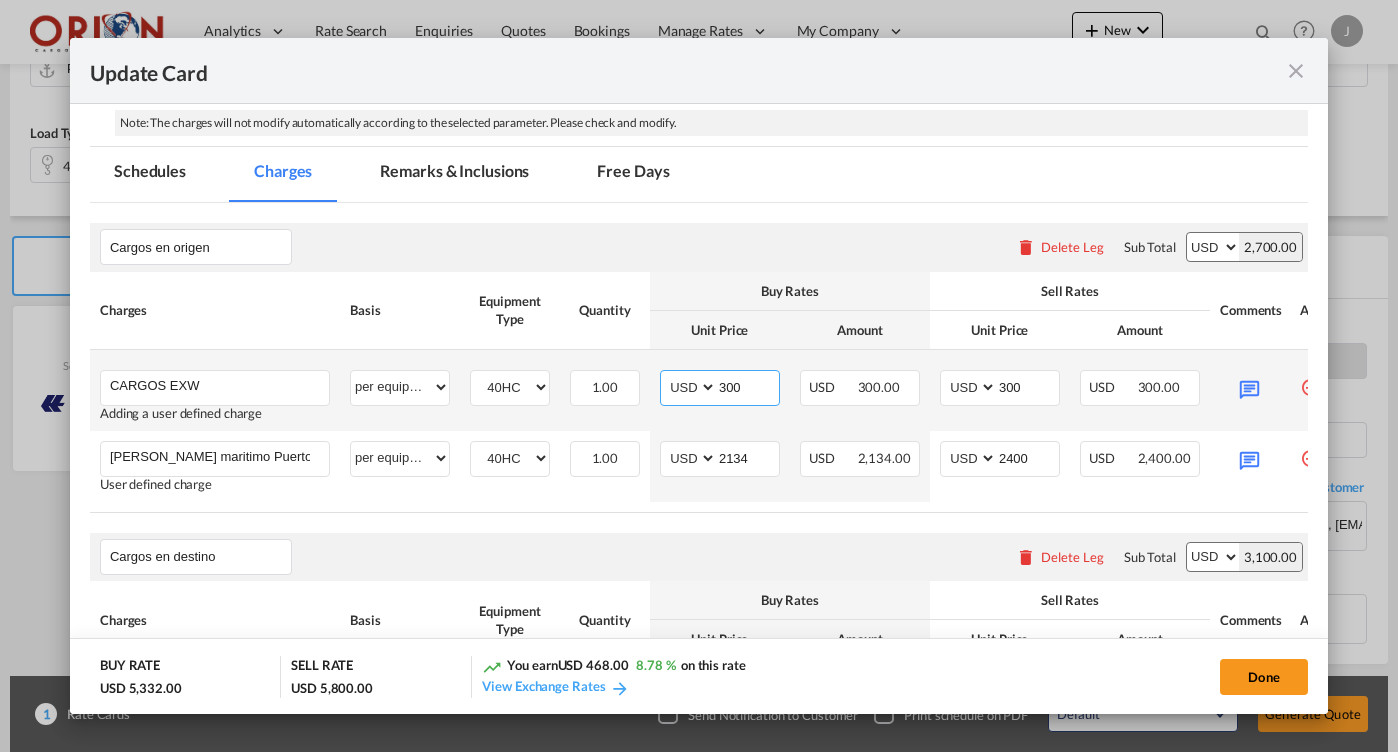 click on "300" at bounding box center (748, 386) 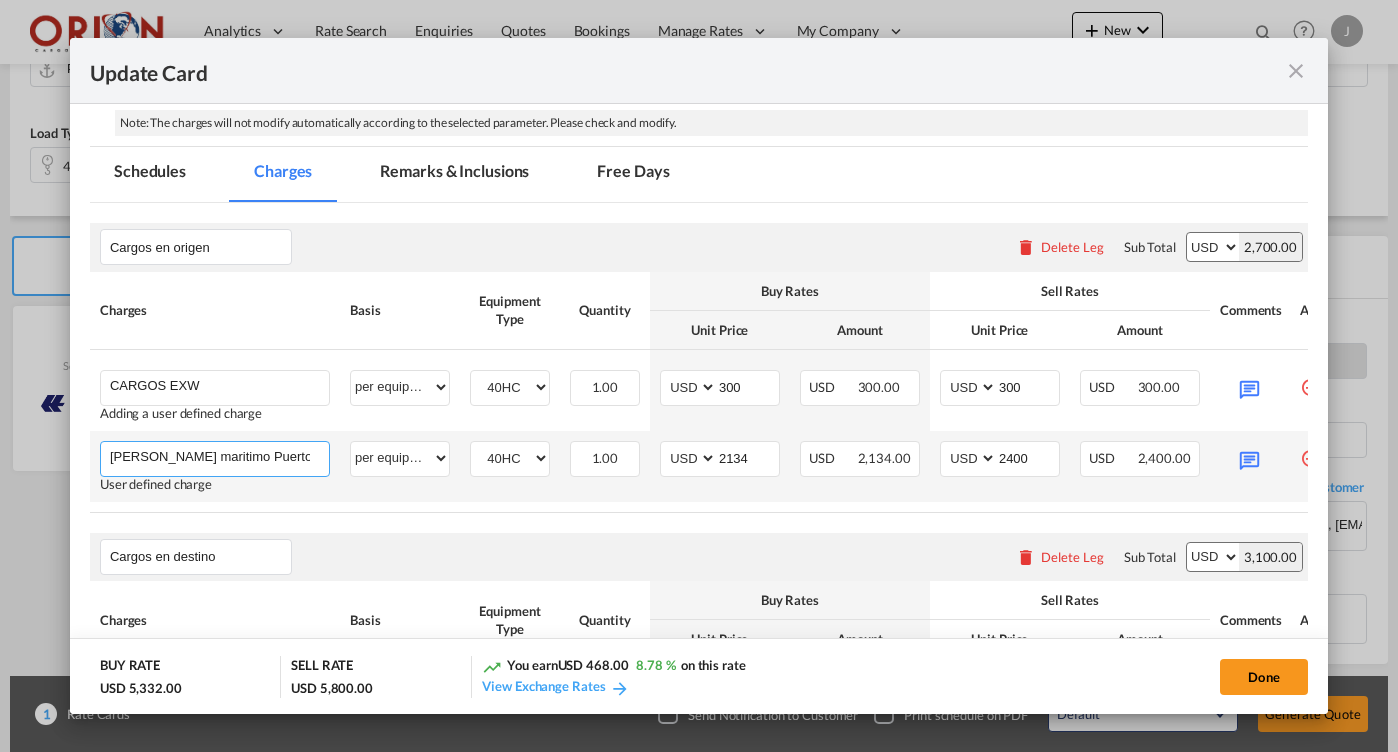 click on "[PERSON_NAME] maritimo Puerto [PERSON_NAME] a RAMP [US_STATE][GEOGRAPHIC_DATA]" at bounding box center [219, 457] 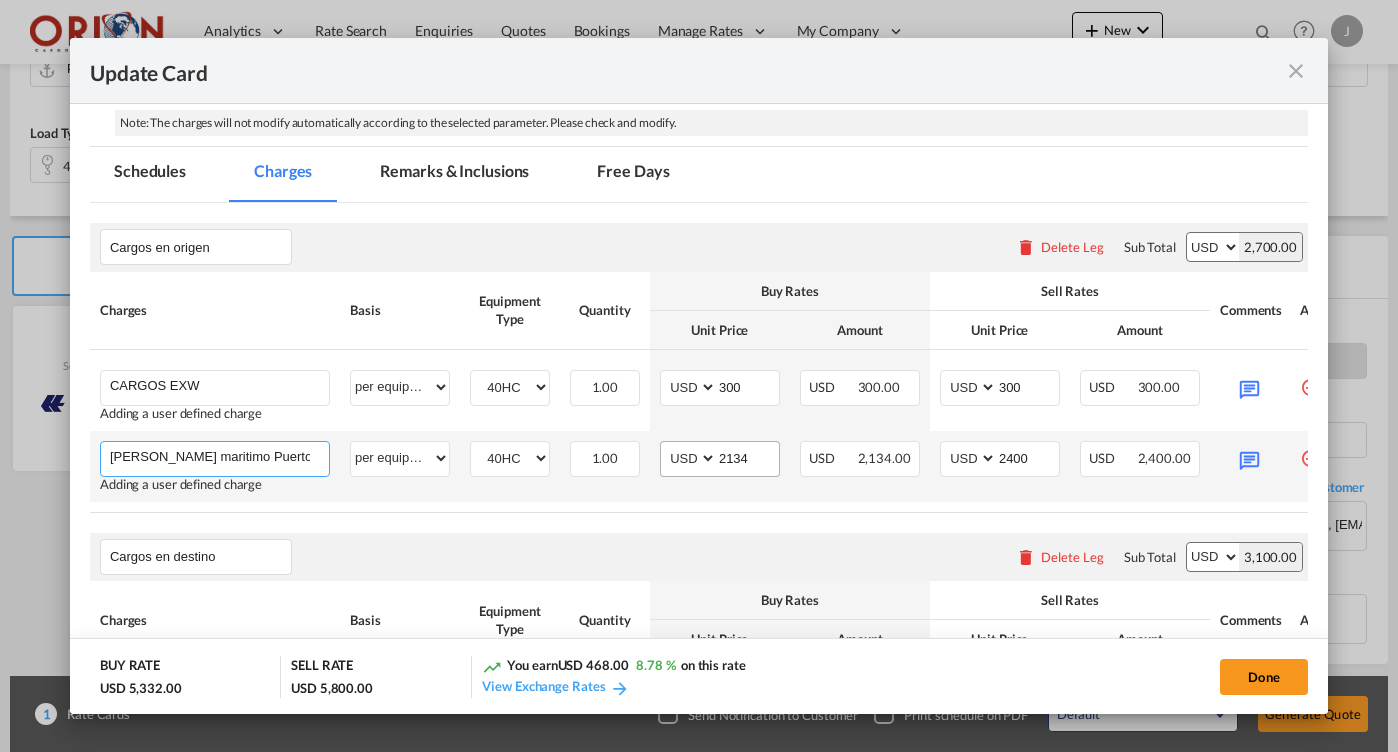 type on "[PERSON_NAME] maritimo Puerto [PERSON_NAME][GEOGRAPHIC_DATA]" 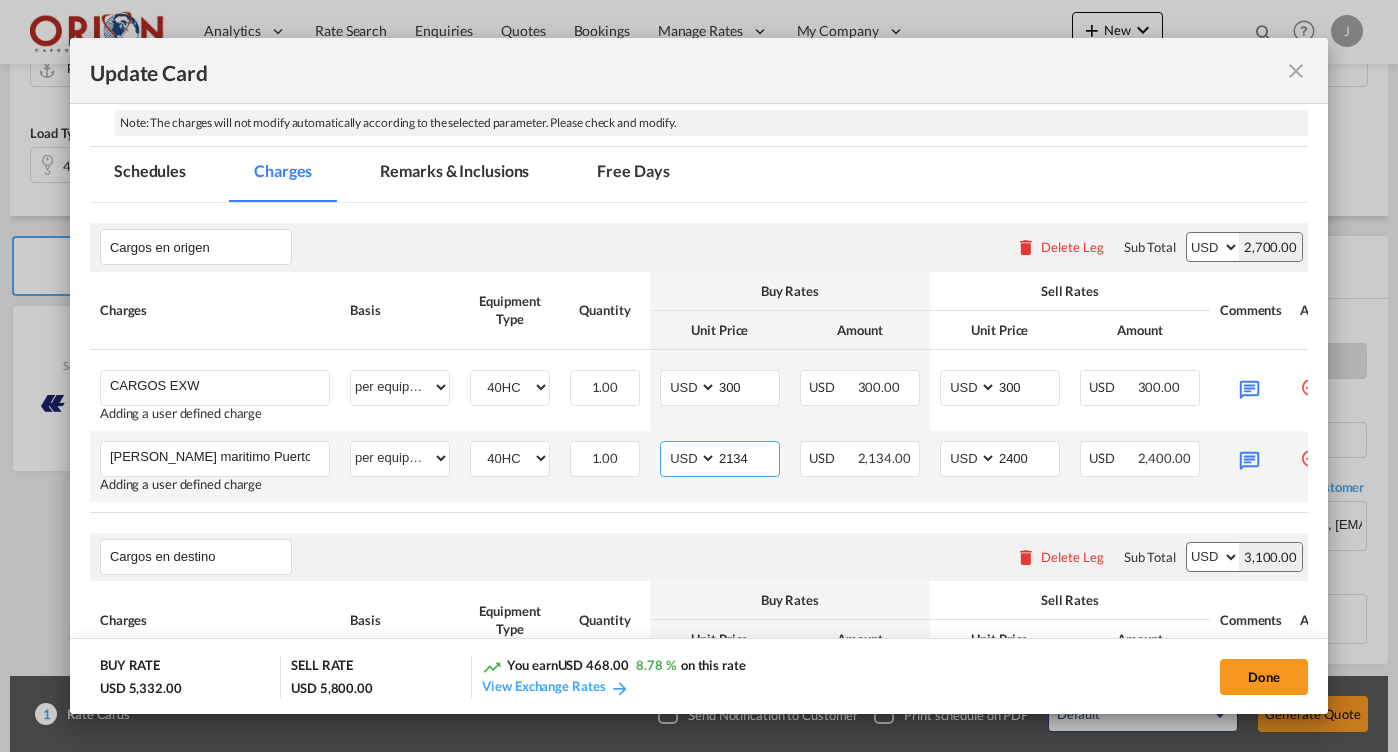 click on "2134" at bounding box center (748, 457) 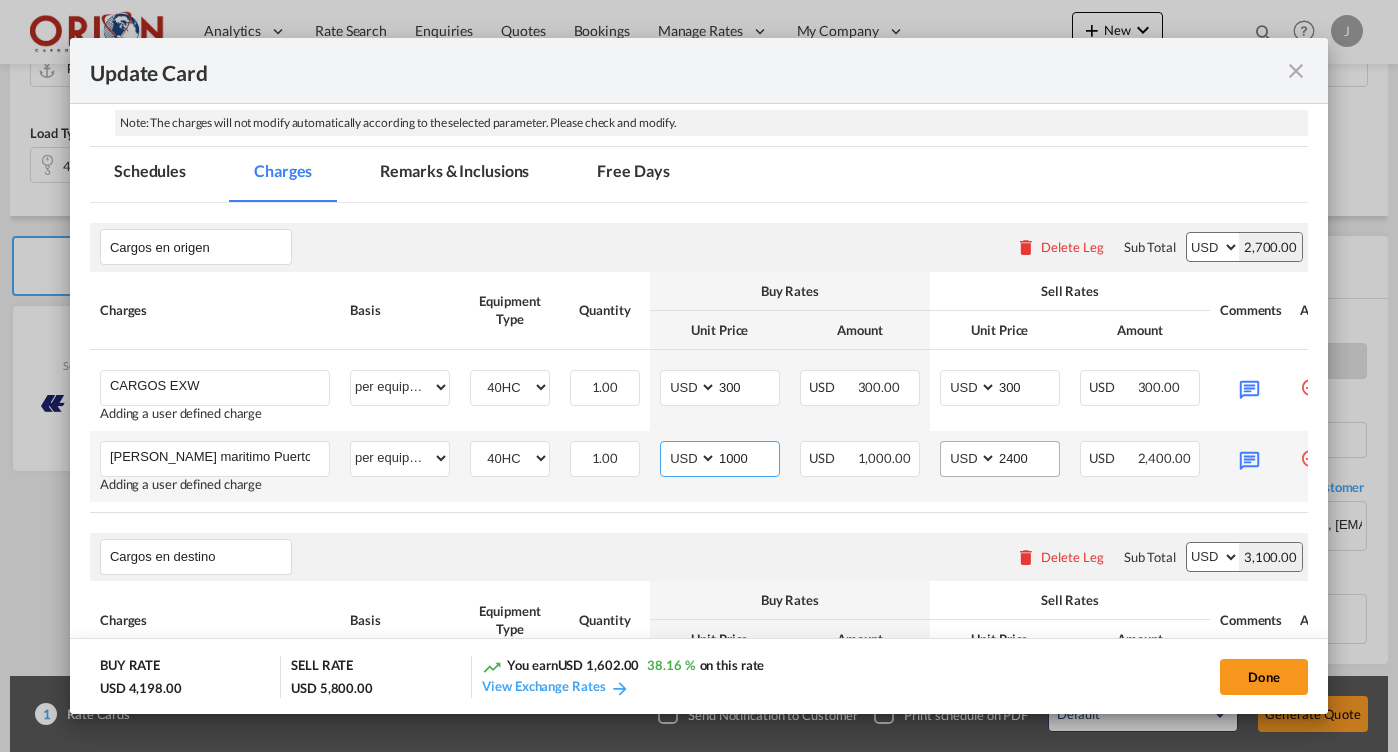 type on "1000" 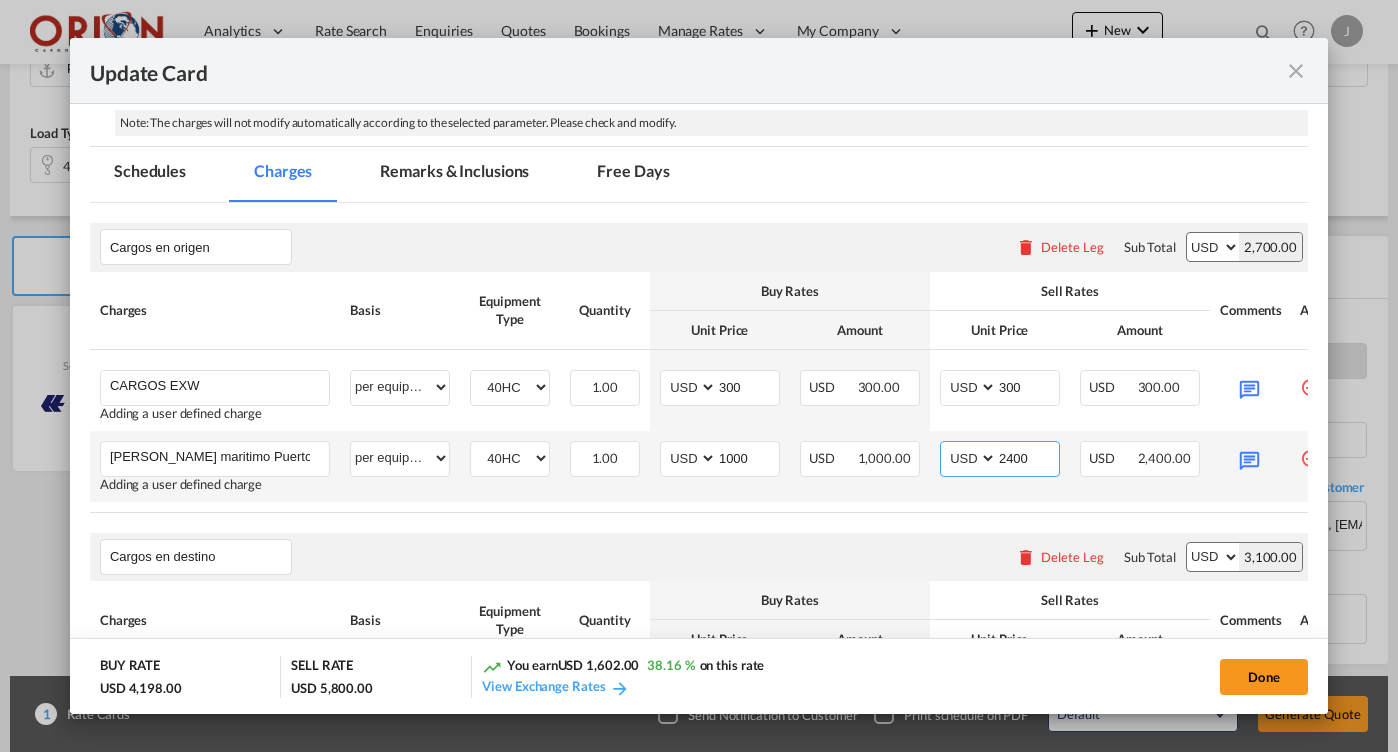 click on "2400" at bounding box center [1028, 457] 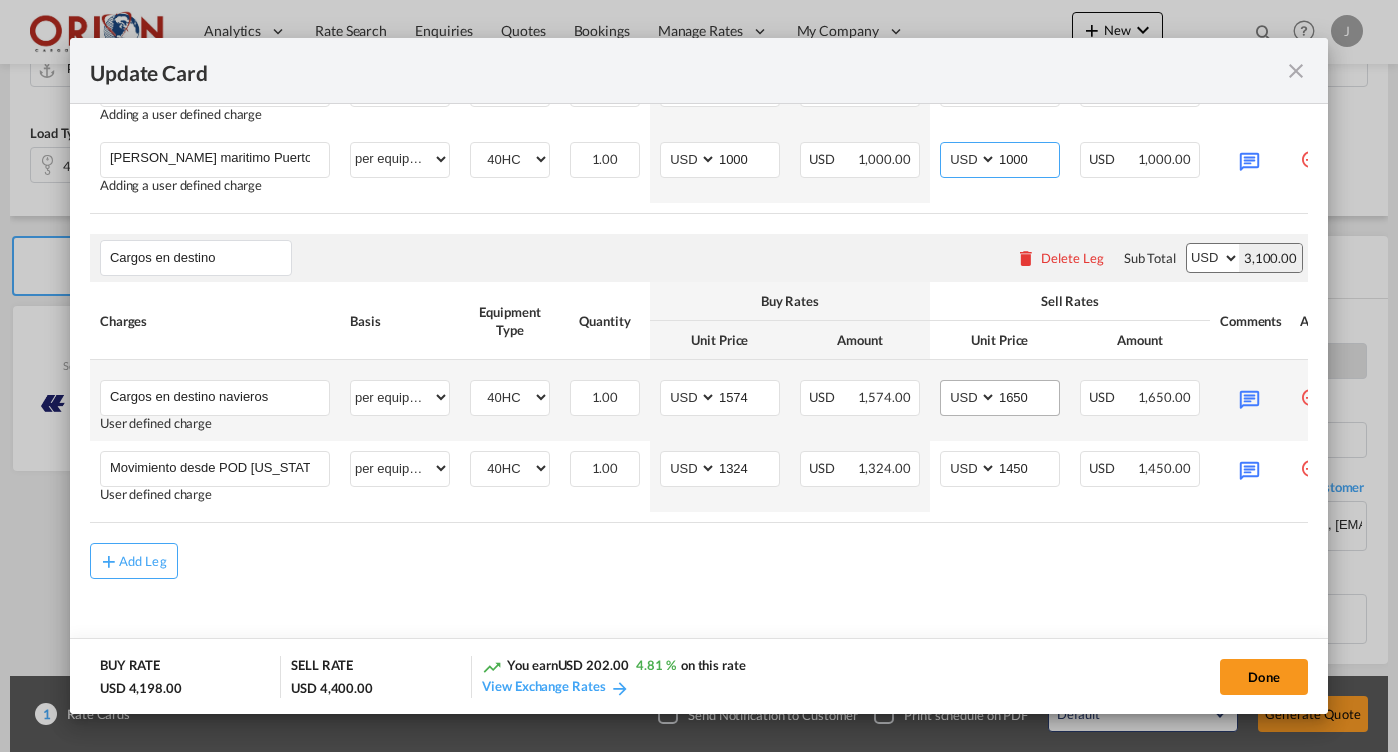scroll, scrollTop: 723, scrollLeft: 0, axis: vertical 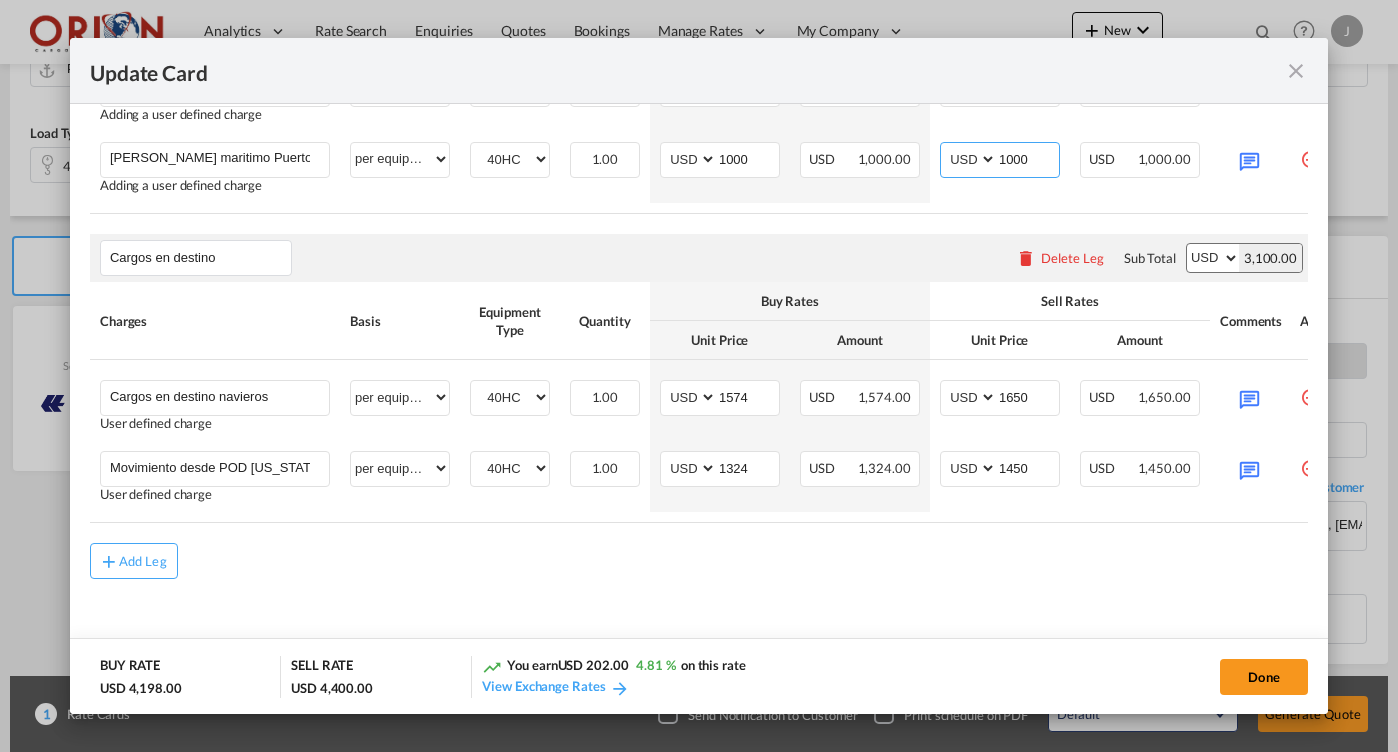 type on "1000" 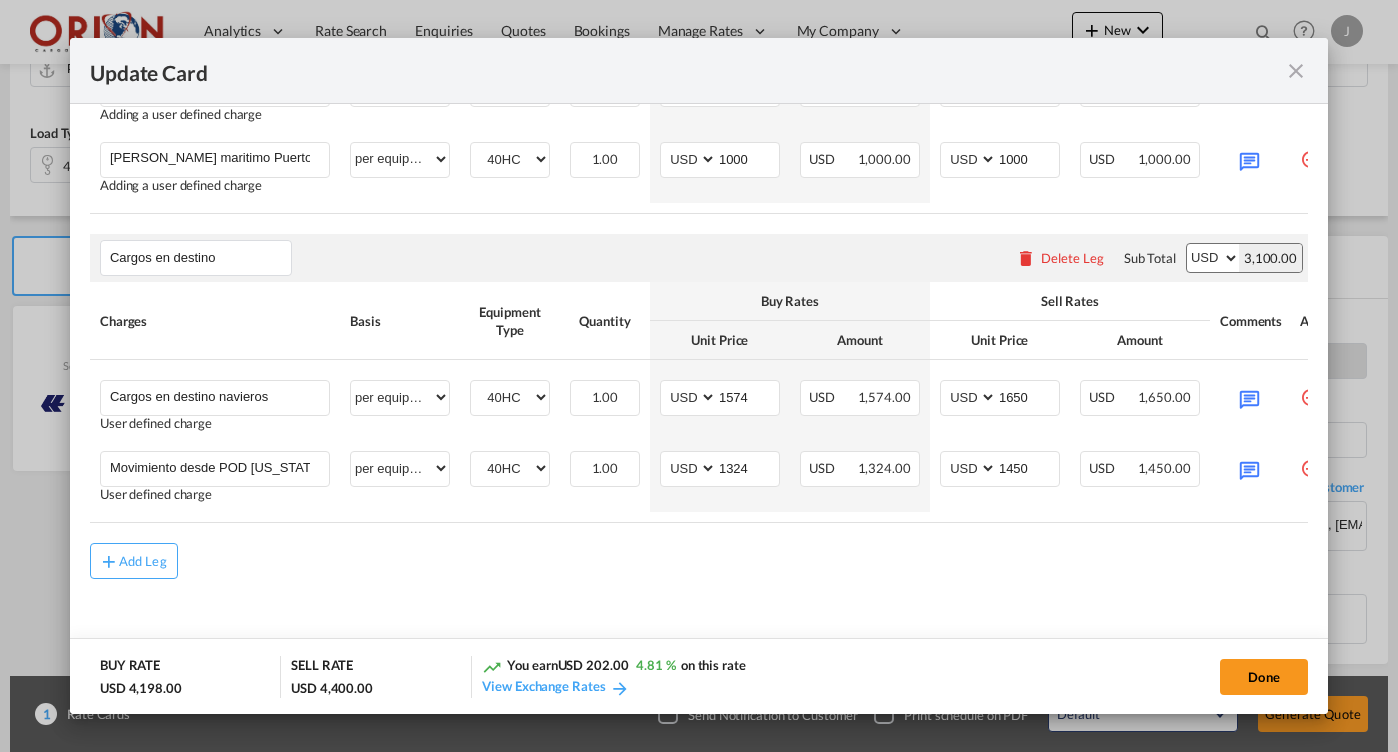 click at bounding box center (1026, 258) 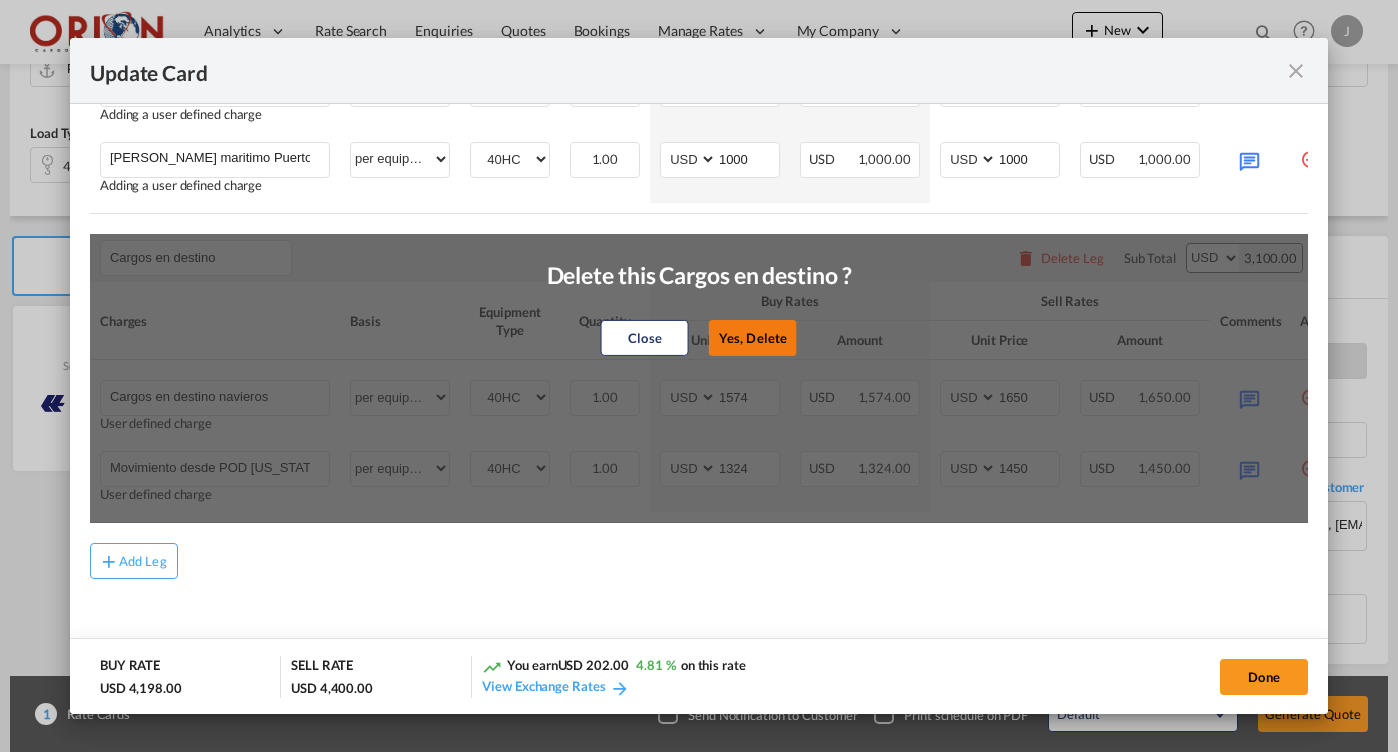 click on "Yes, Delete" at bounding box center (753, 338) 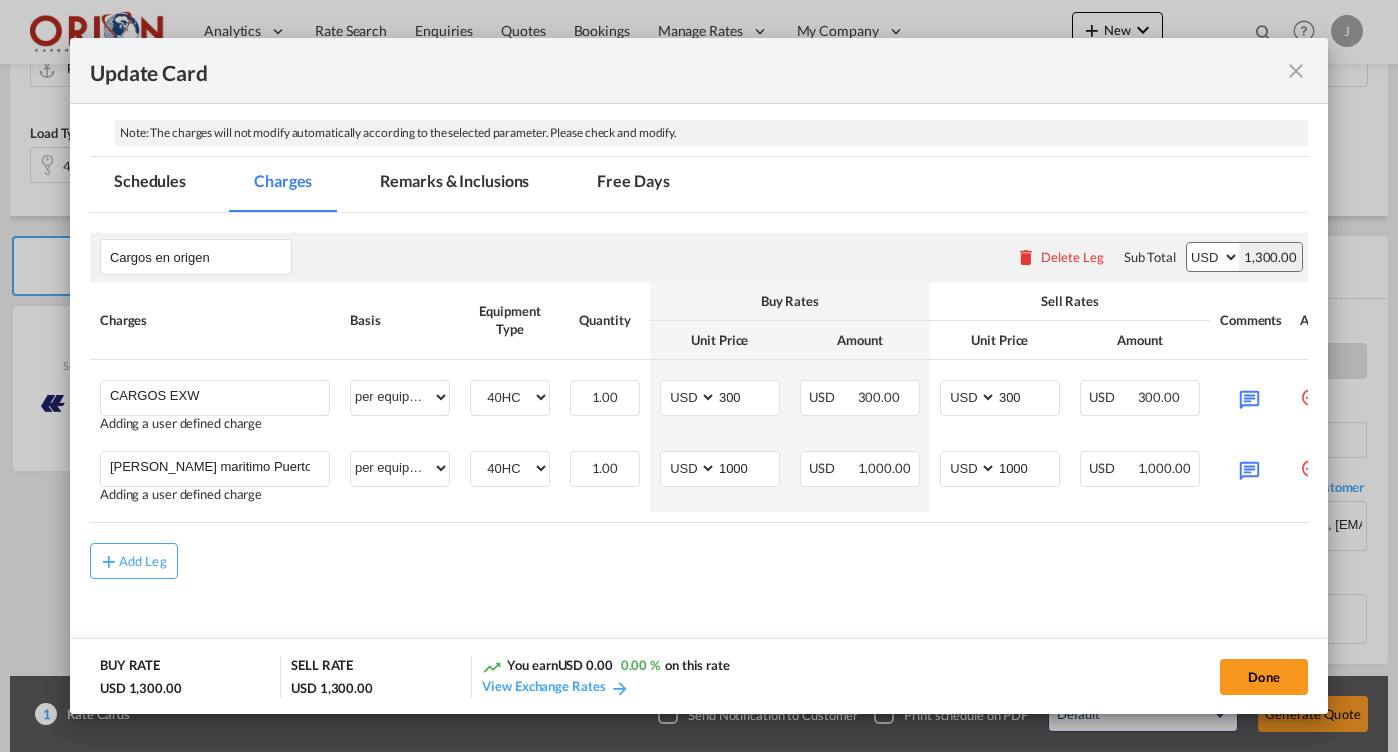 scroll, scrollTop: 408, scrollLeft: 0, axis: vertical 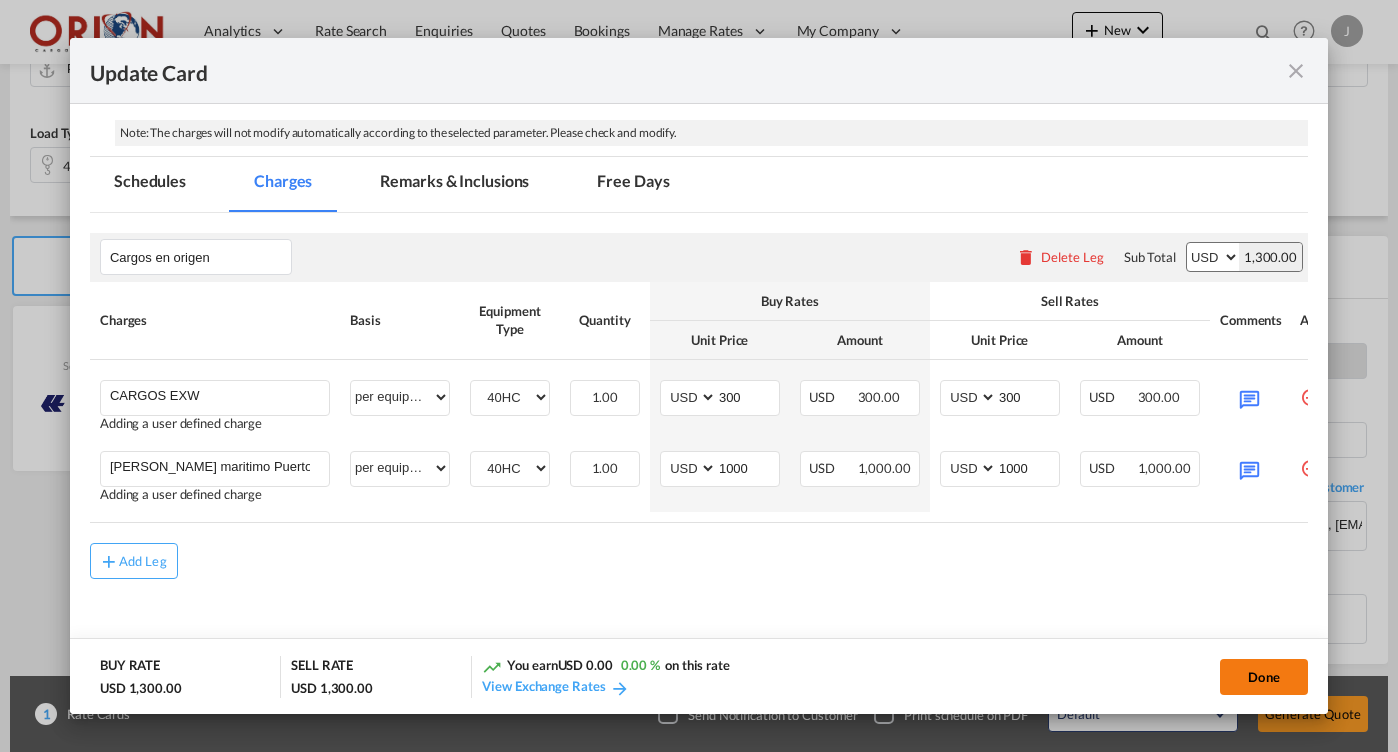 click on "Done" 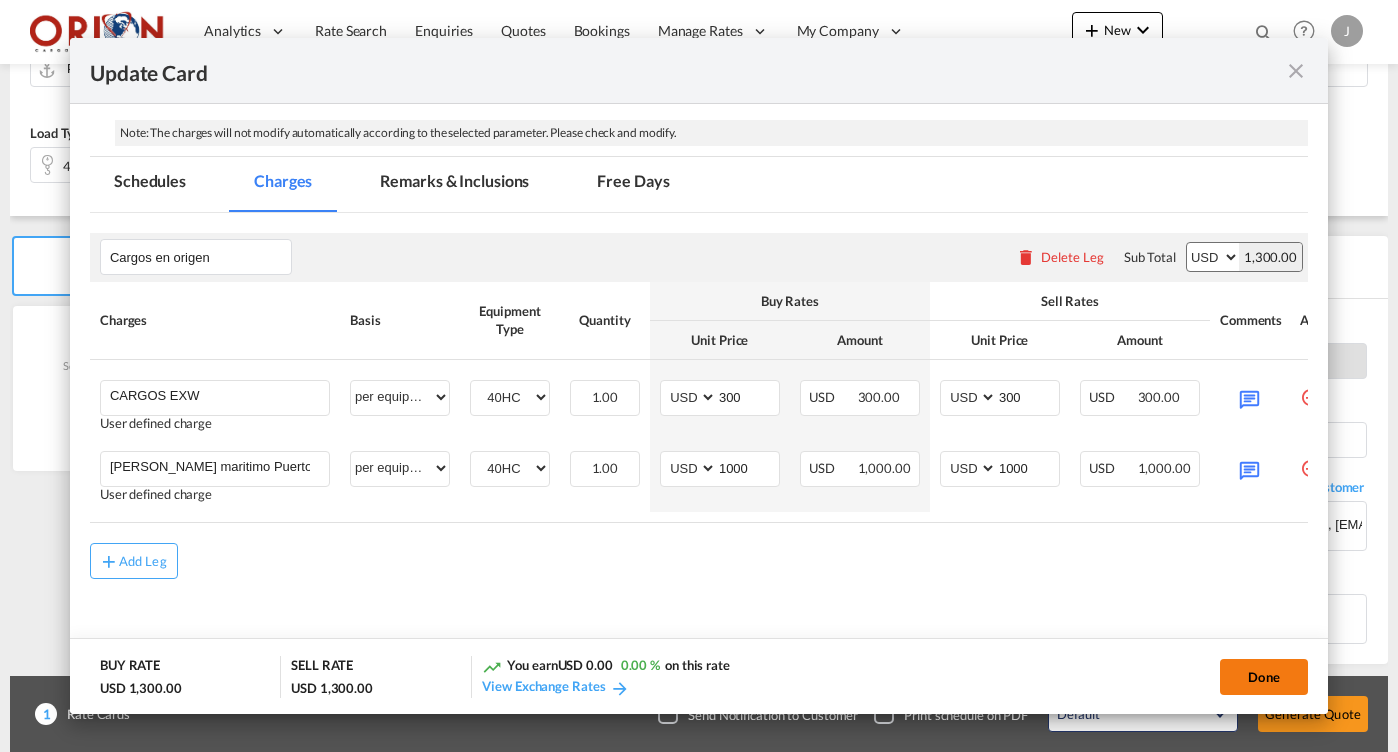 type on "[DATE]" 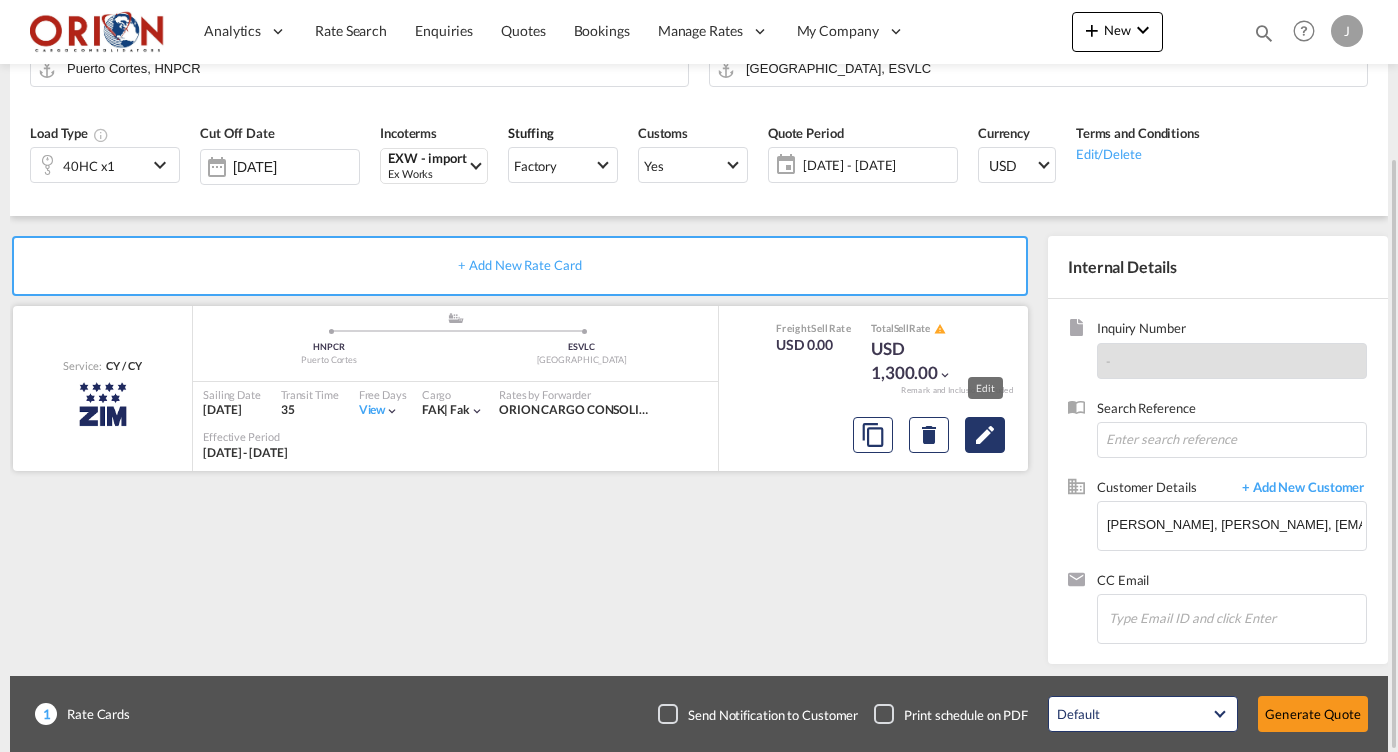 click at bounding box center (985, 435) 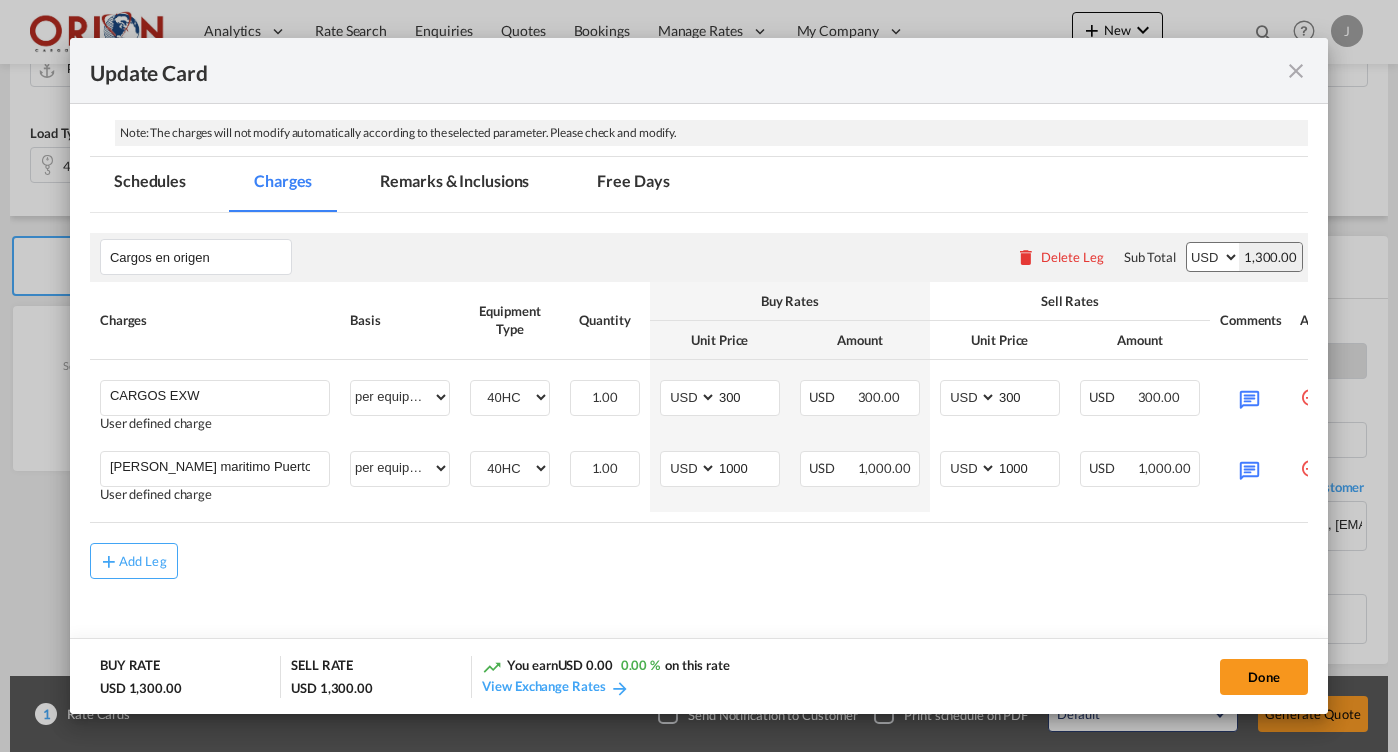 scroll, scrollTop: 408, scrollLeft: 0, axis: vertical 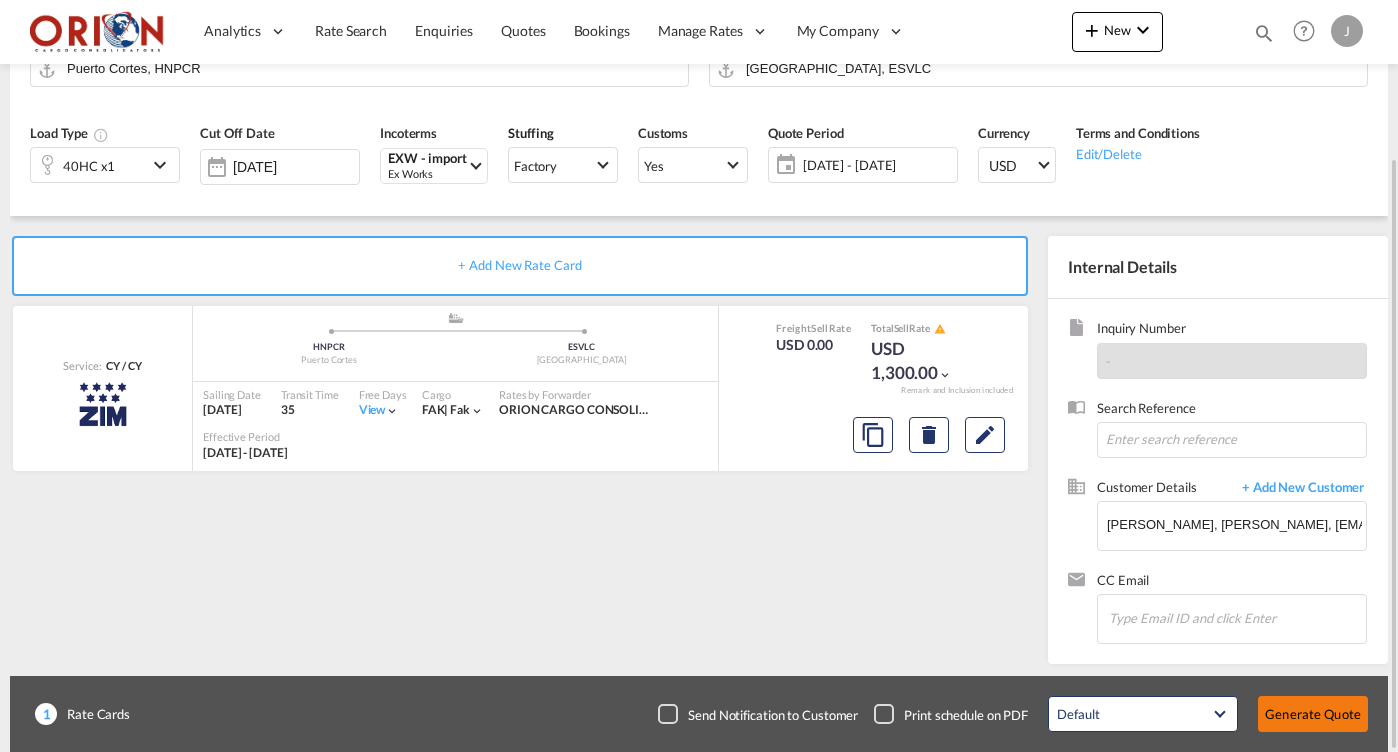 click on "Generate Quote" at bounding box center [1313, 714] 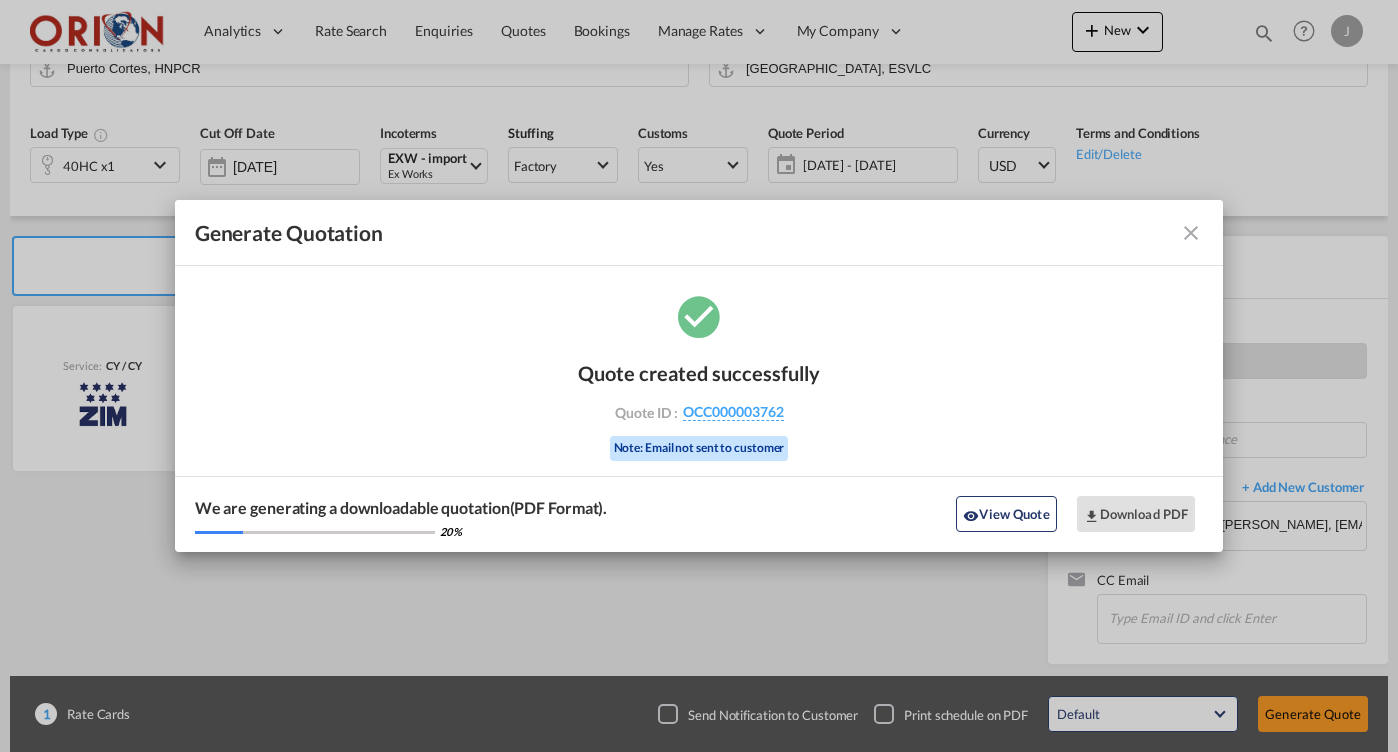 click at bounding box center (1191, 233) 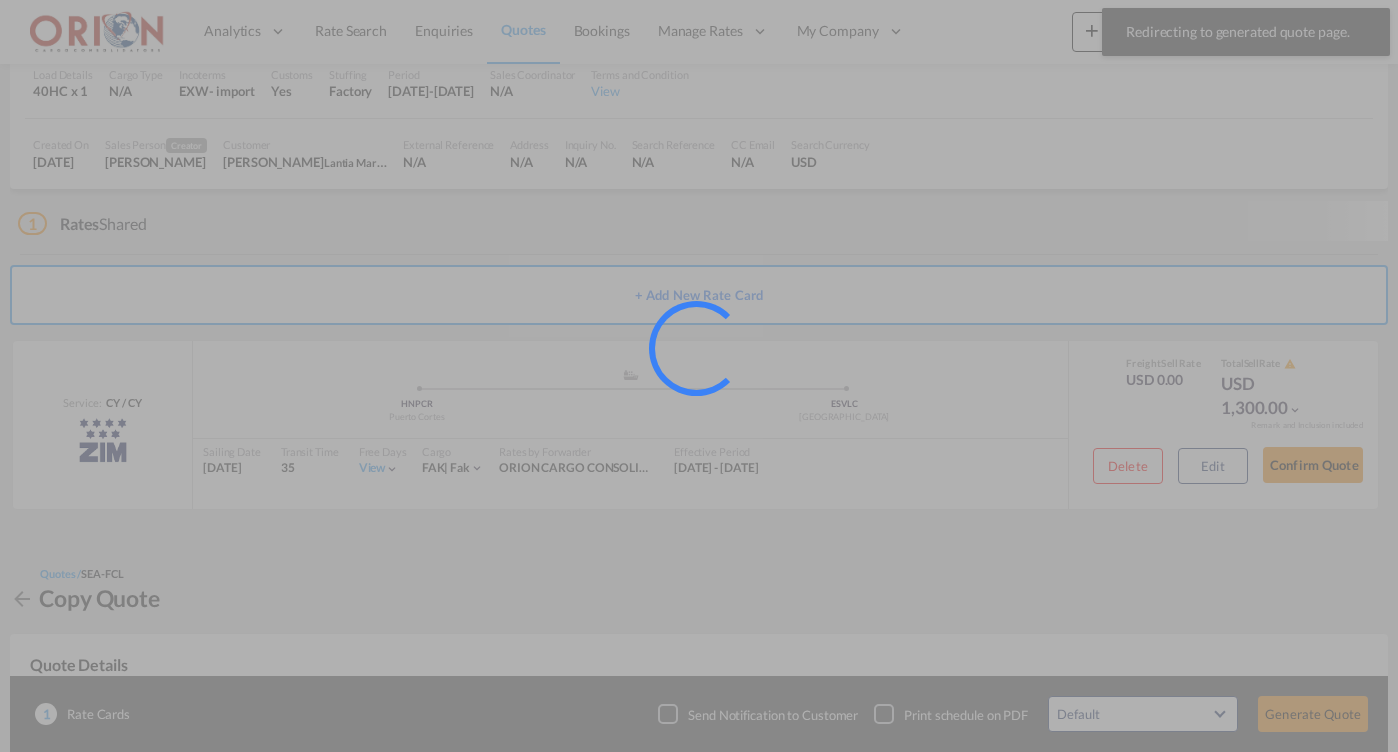 scroll, scrollTop: 0, scrollLeft: 0, axis: both 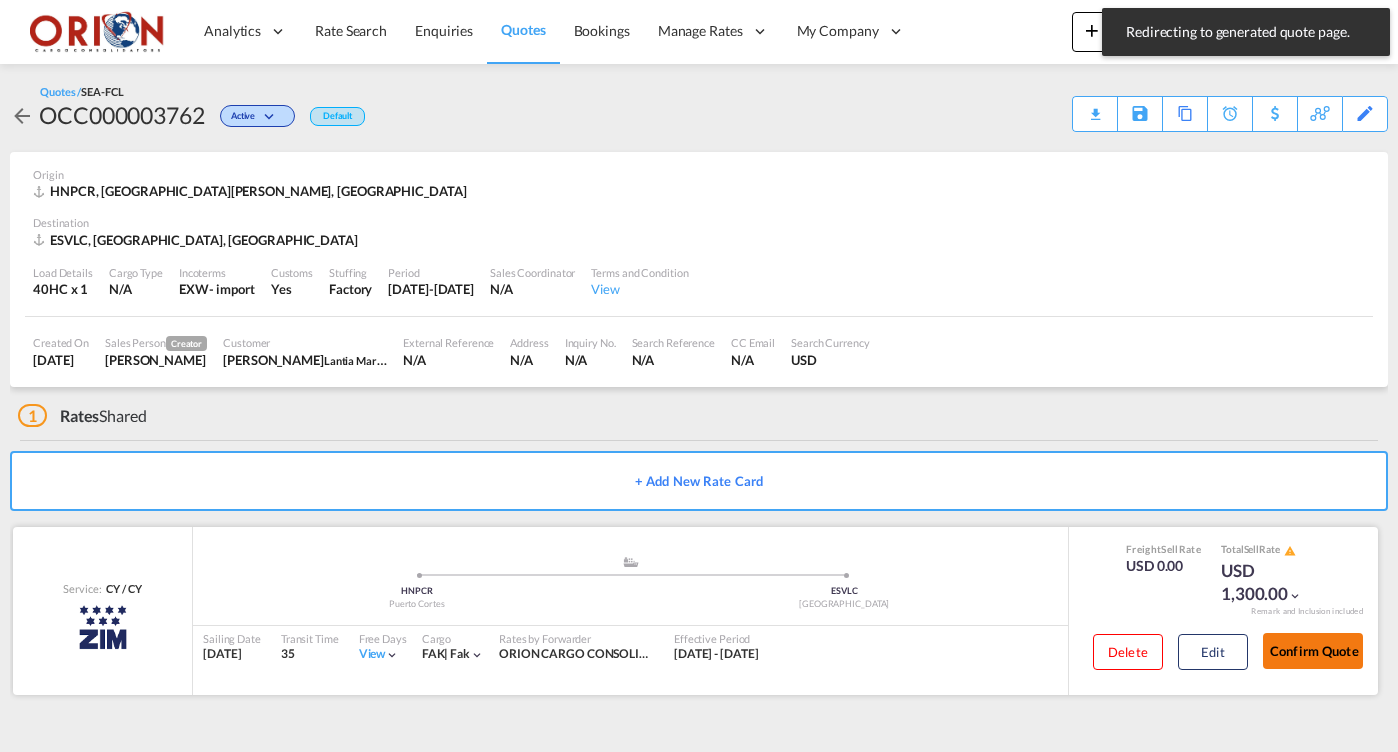click on "Confirm Quote" at bounding box center [1313, 651] 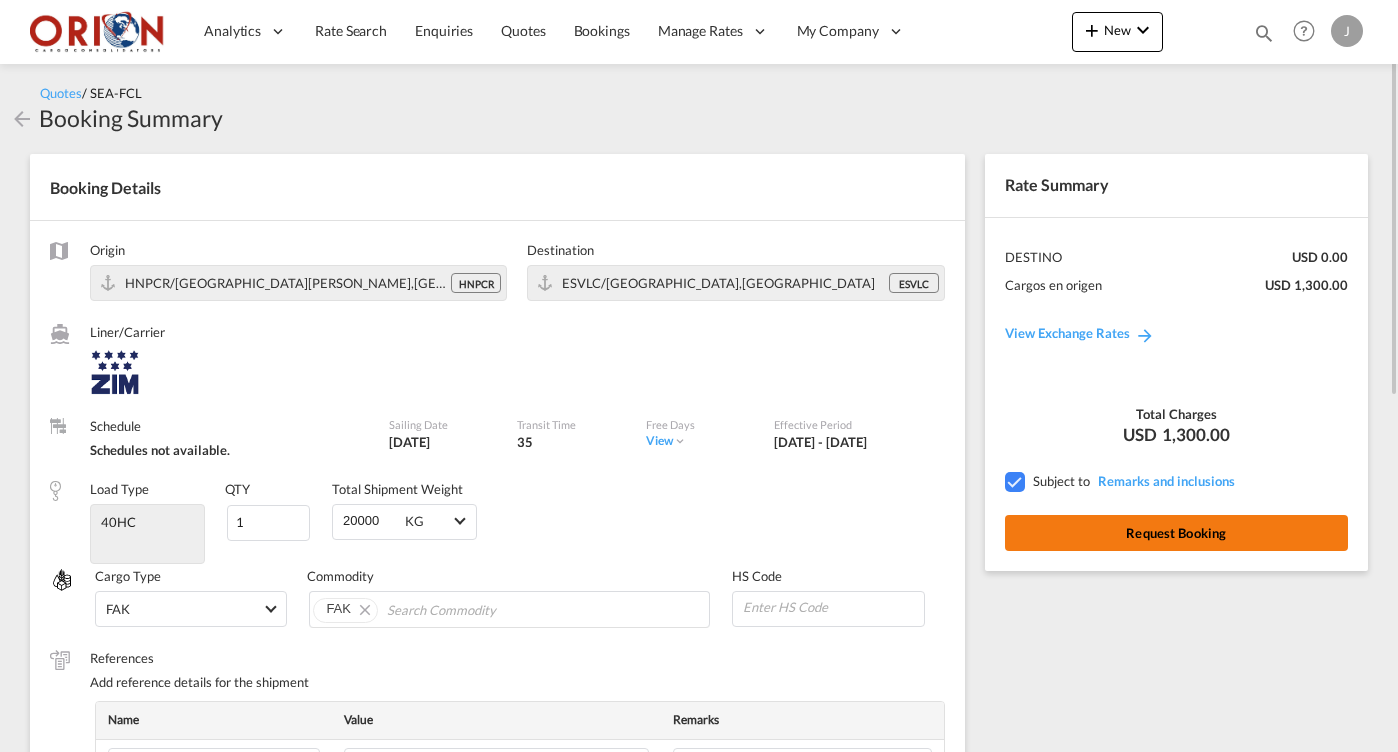 click on "Request Booking" at bounding box center (1176, 533) 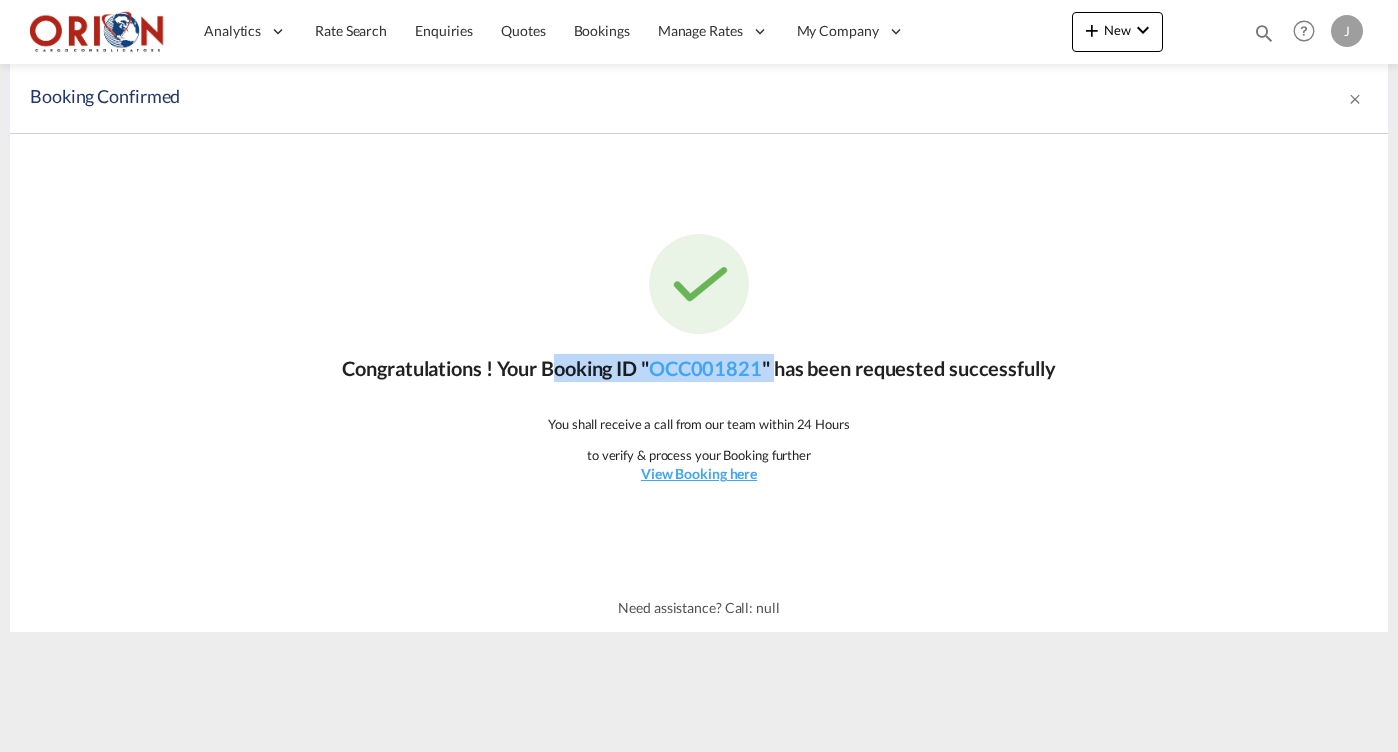 drag, startPoint x: 541, startPoint y: 370, endPoint x: 781, endPoint y: 372, distance: 240.00833 